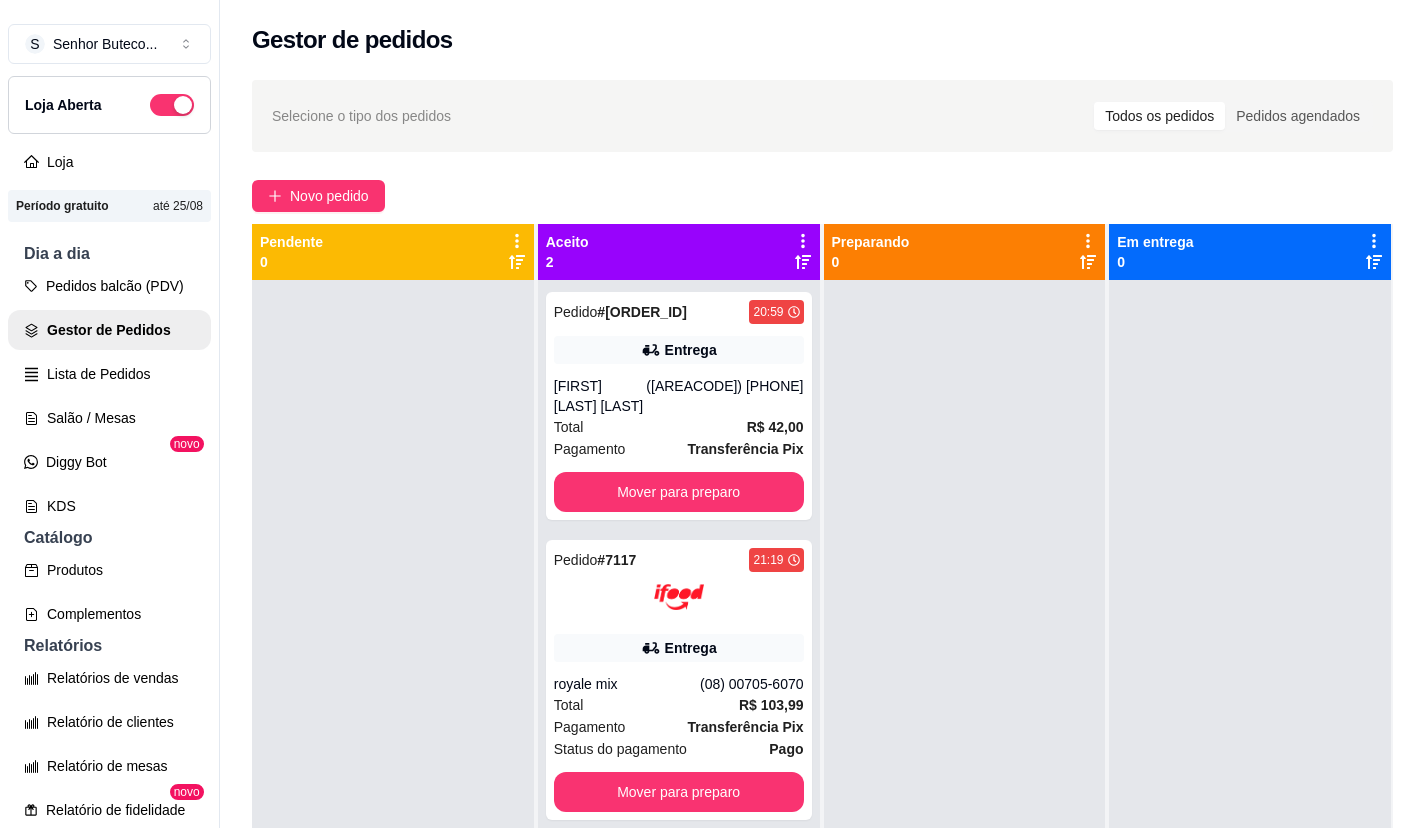 scroll, scrollTop: 0, scrollLeft: 0, axis: both 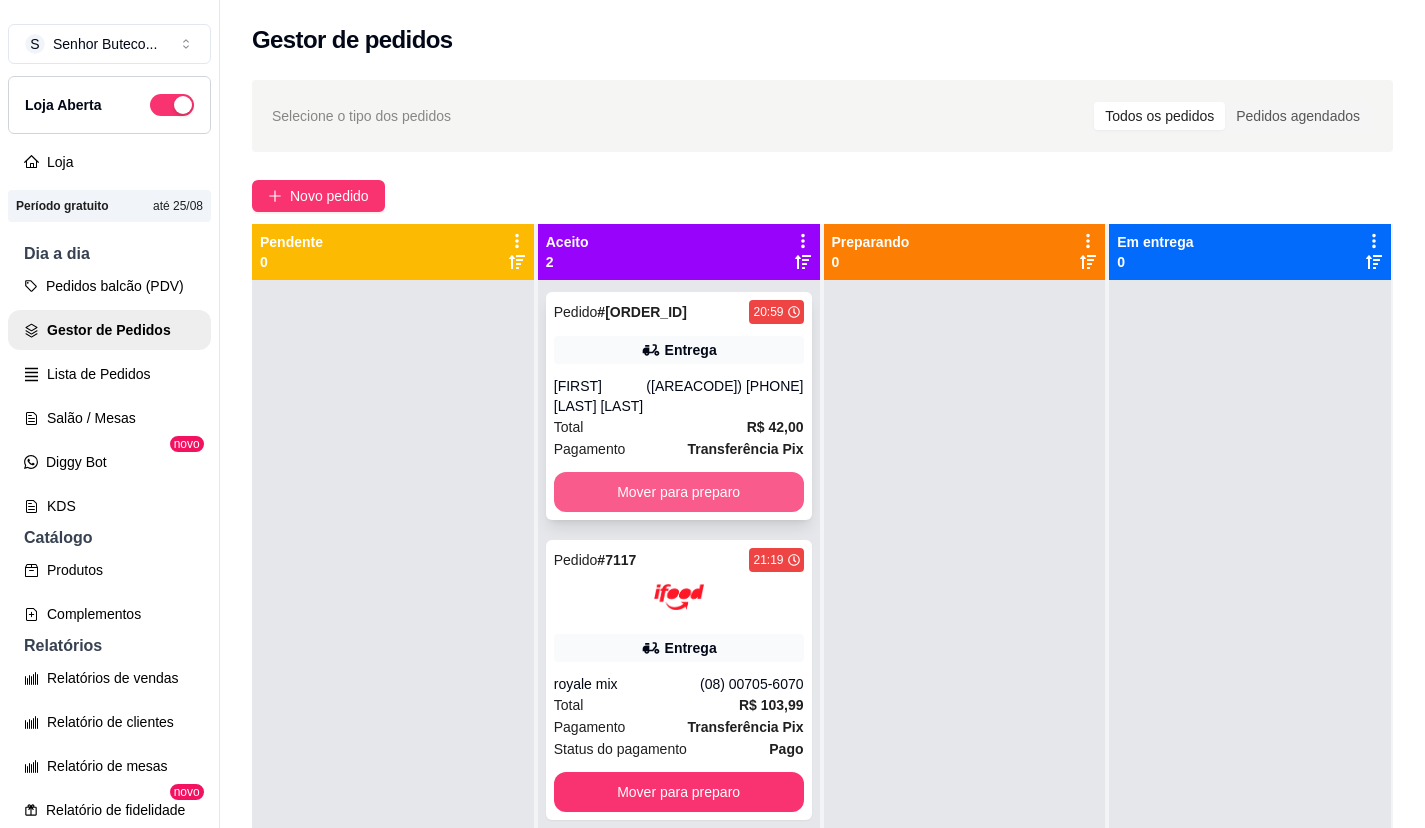 click on "Mover para preparo" at bounding box center (679, 492) 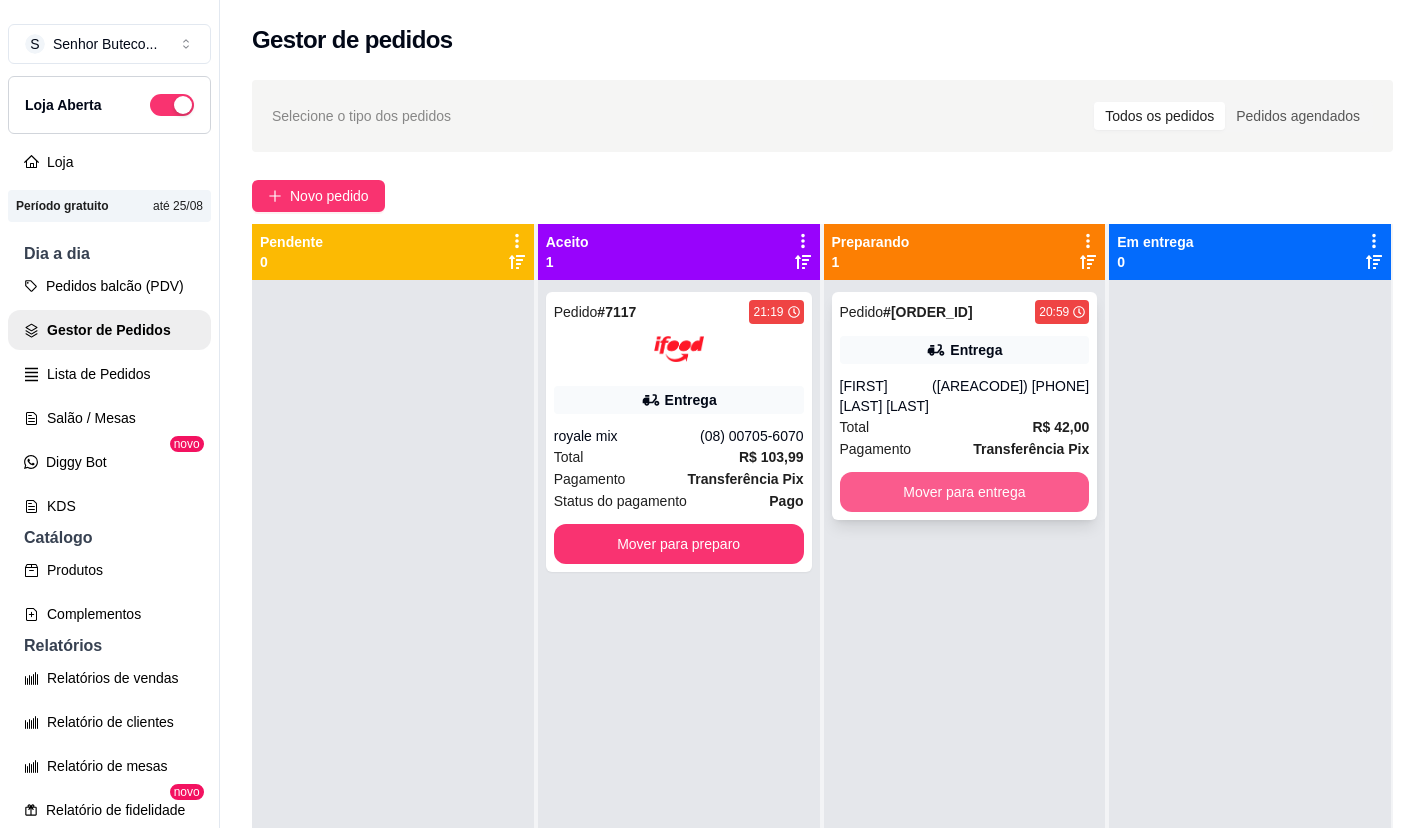 click on "Mover para entrega" at bounding box center (965, 492) 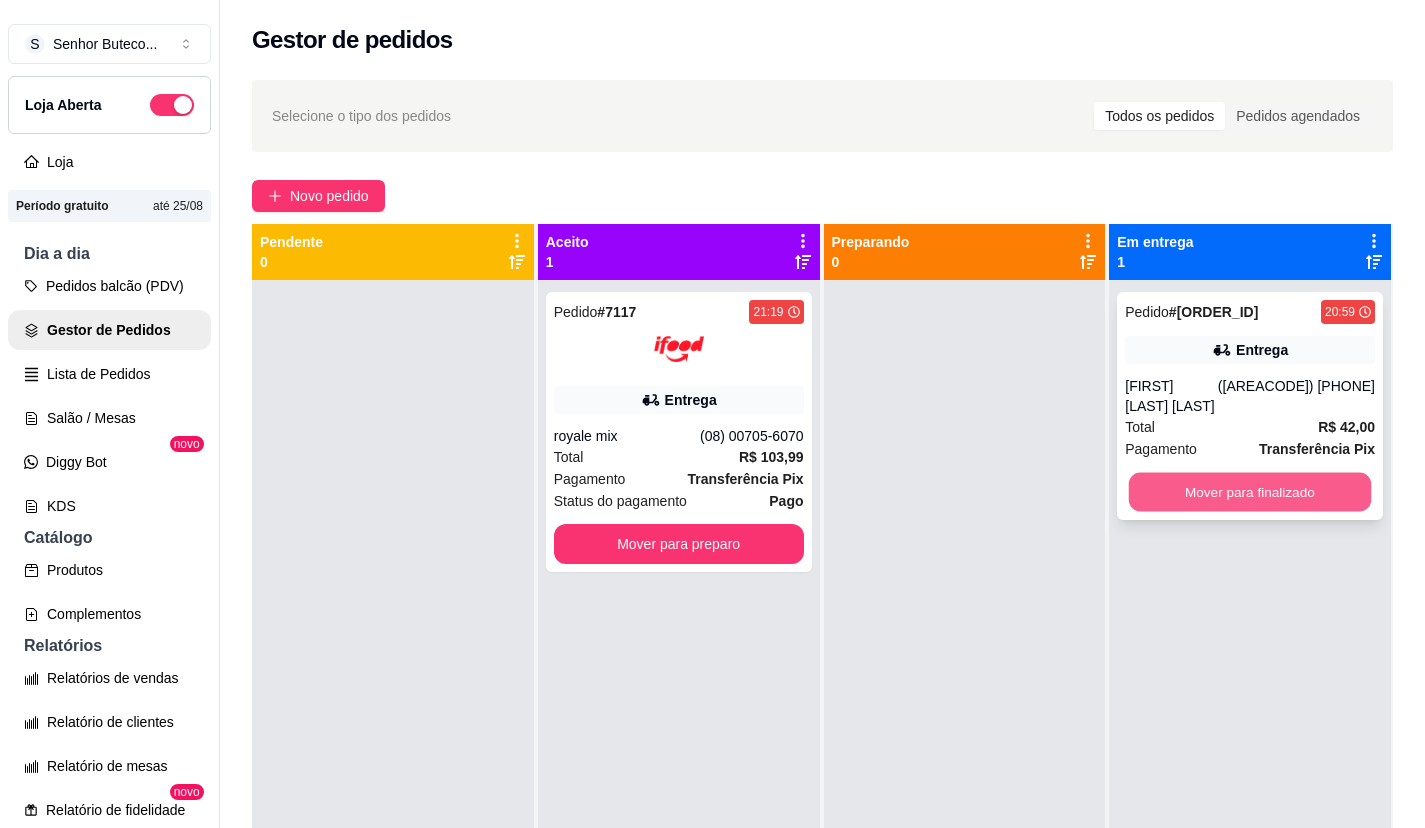 click on "Mover para finalizado" at bounding box center [1250, 492] 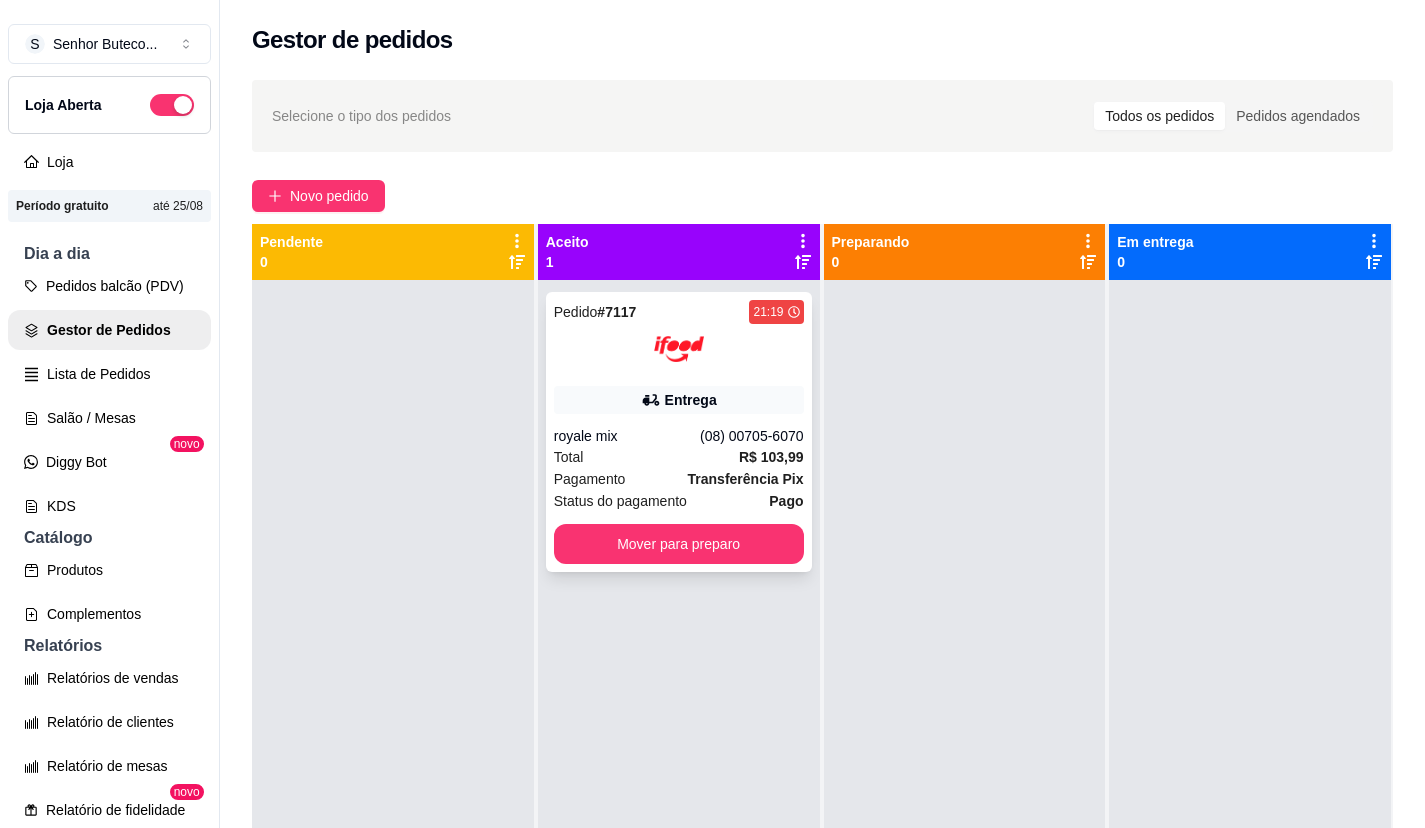click on "Pedido N.  [ORDER_ID] [TIME] Entrega [BRAND] ([AREACODE]) [PHONE] Total [CURRENCY] 103,99 Pagamento Transferência Pix Status do pagamento Pago Mover para preparo" at bounding box center (679, 432) 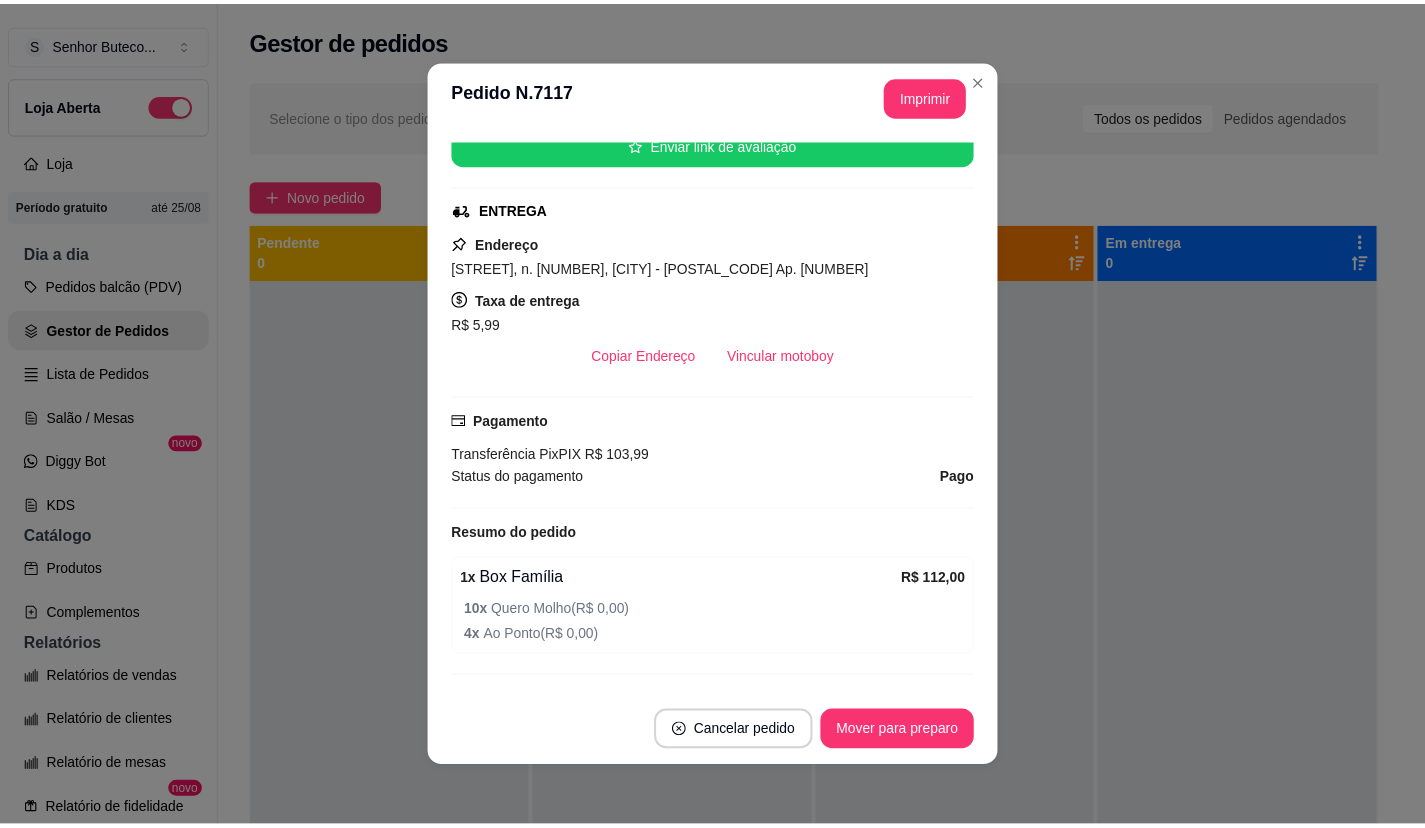 scroll, scrollTop: 300, scrollLeft: 0, axis: vertical 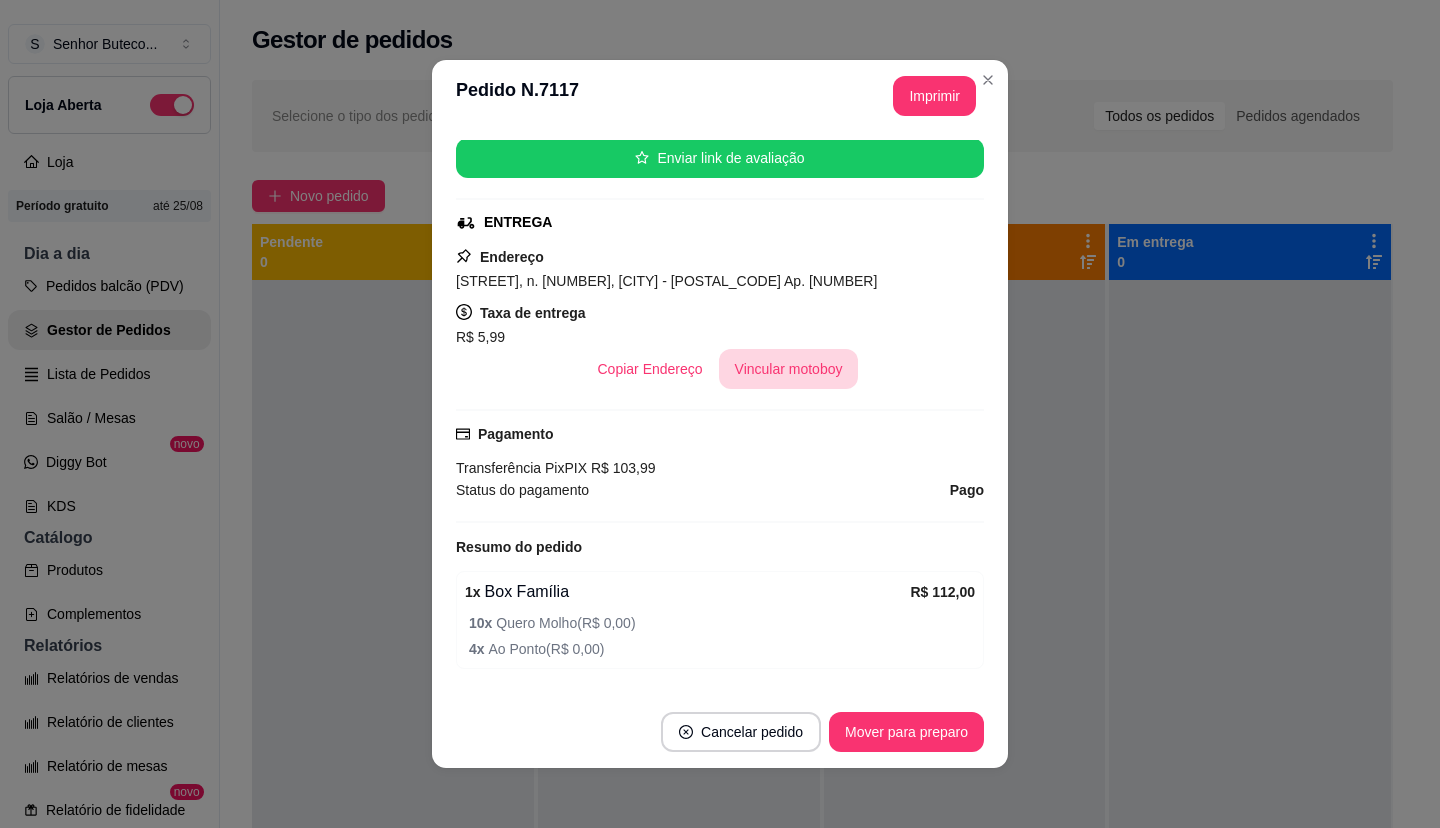 click on "Vincular motoboy" at bounding box center (789, 369) 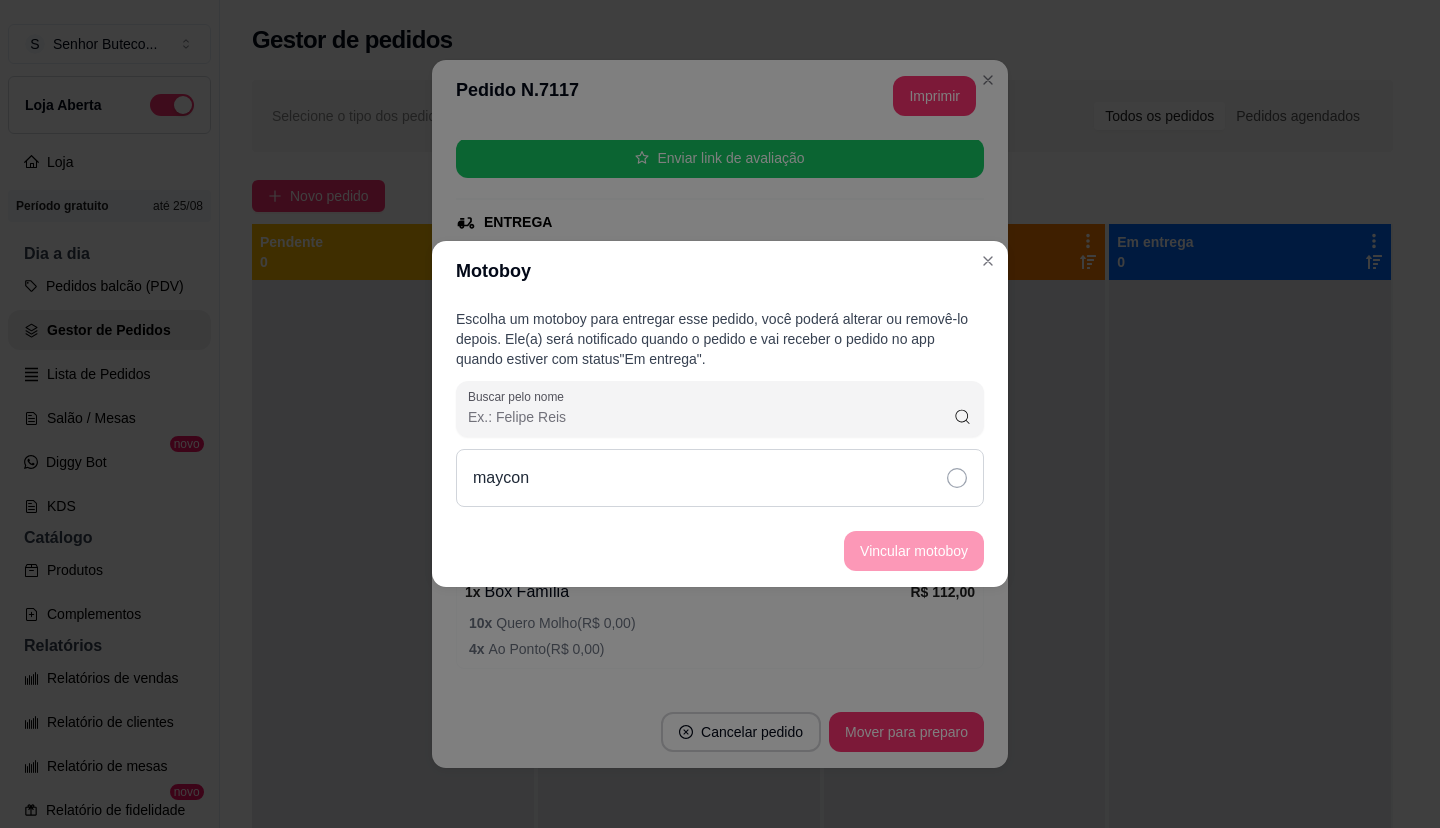 click on "maycon" at bounding box center [720, 478] 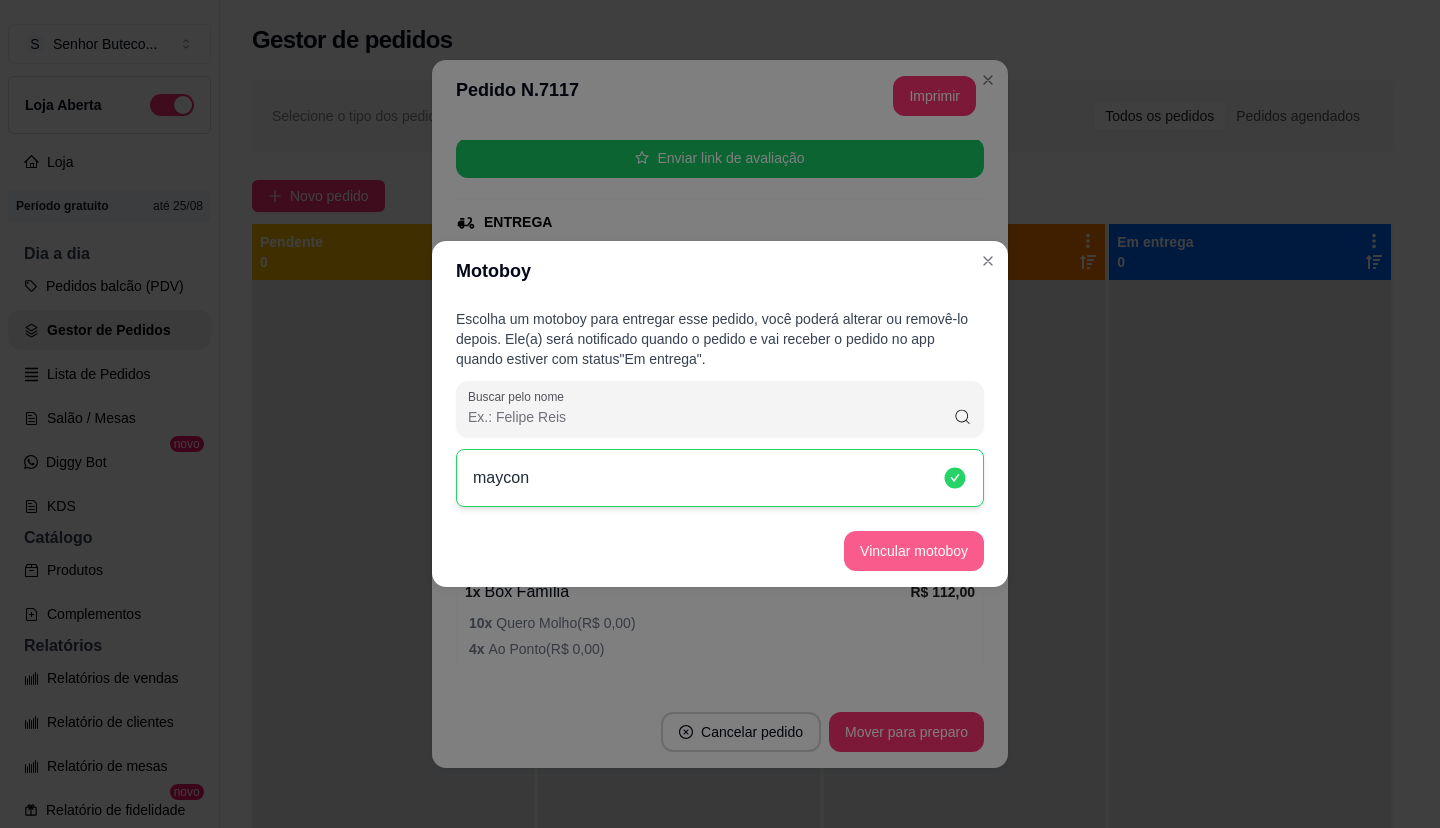 click on "Vincular motoboy" at bounding box center [914, 551] 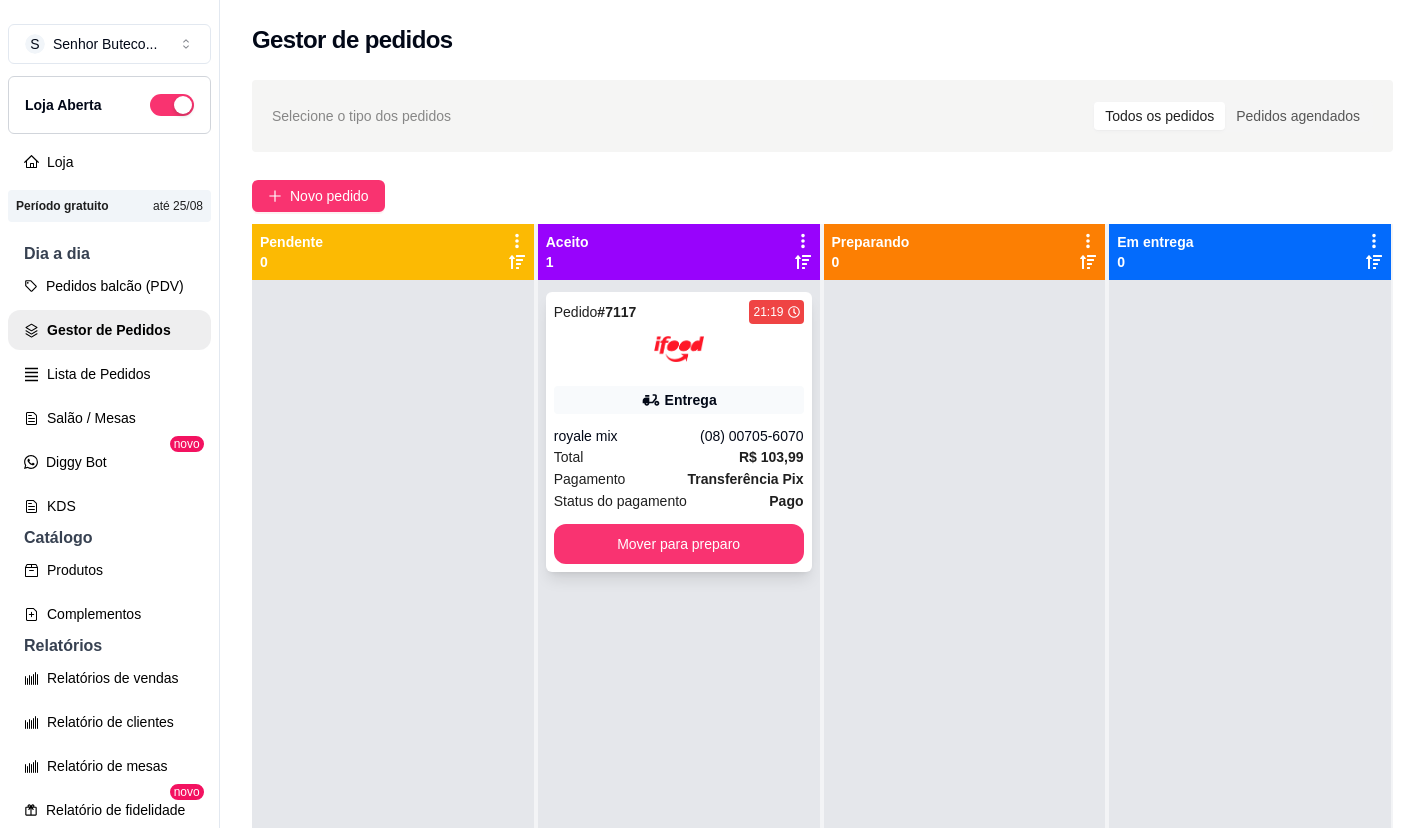 click on "royale mix" at bounding box center [627, 436] 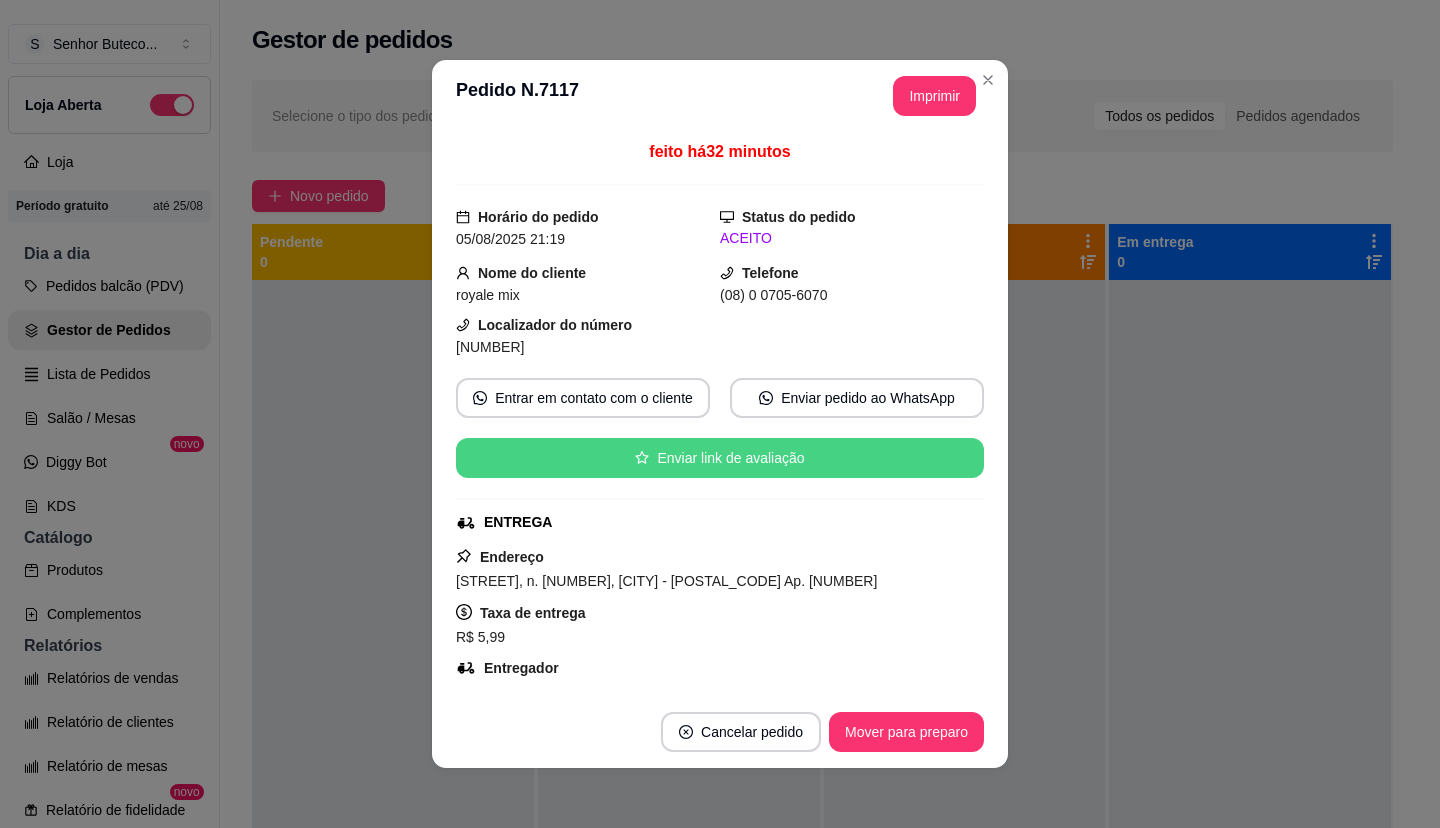 click on "Enviar link de avaliação" at bounding box center [720, 458] 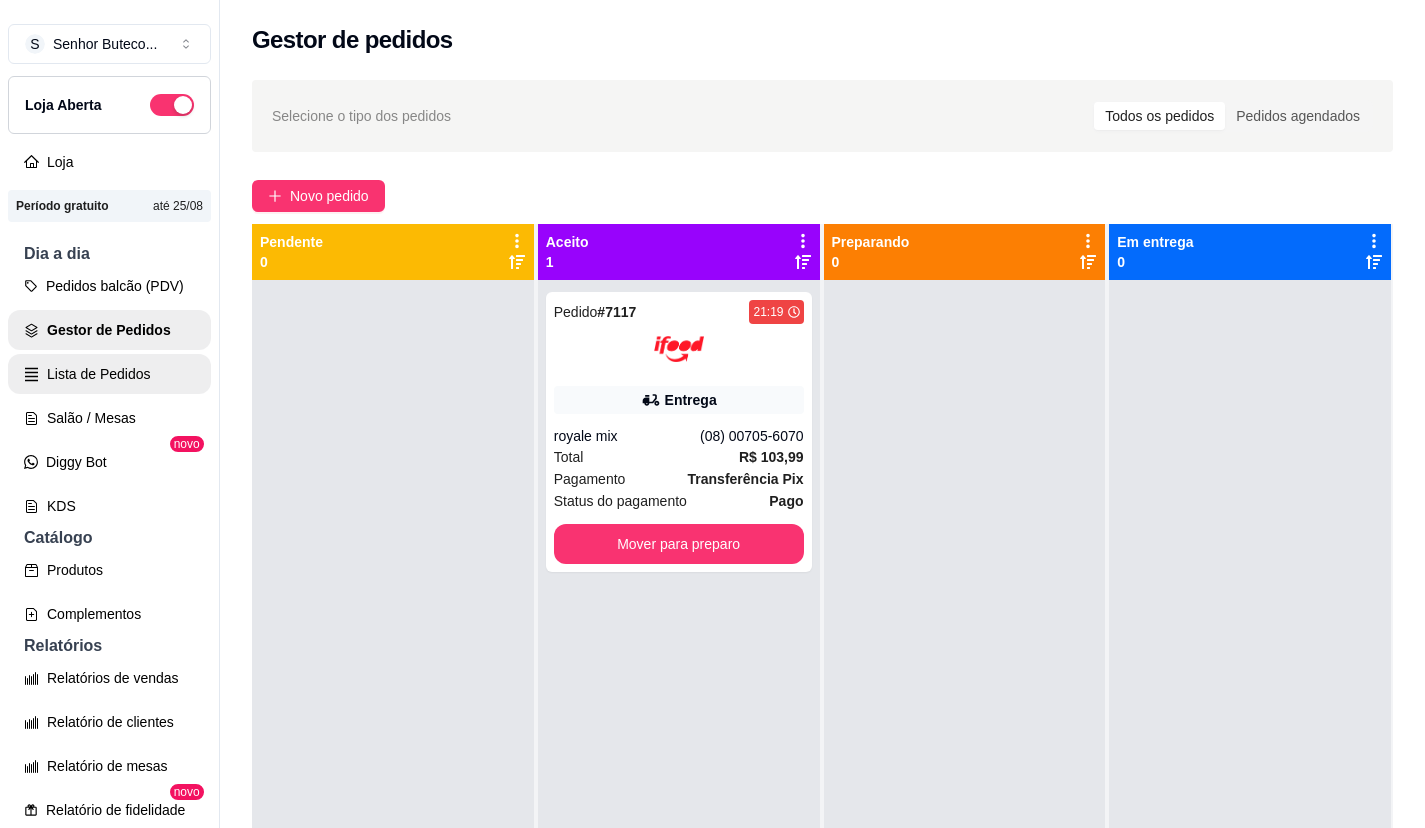 click on "Lista de Pedidos" at bounding box center (109, 374) 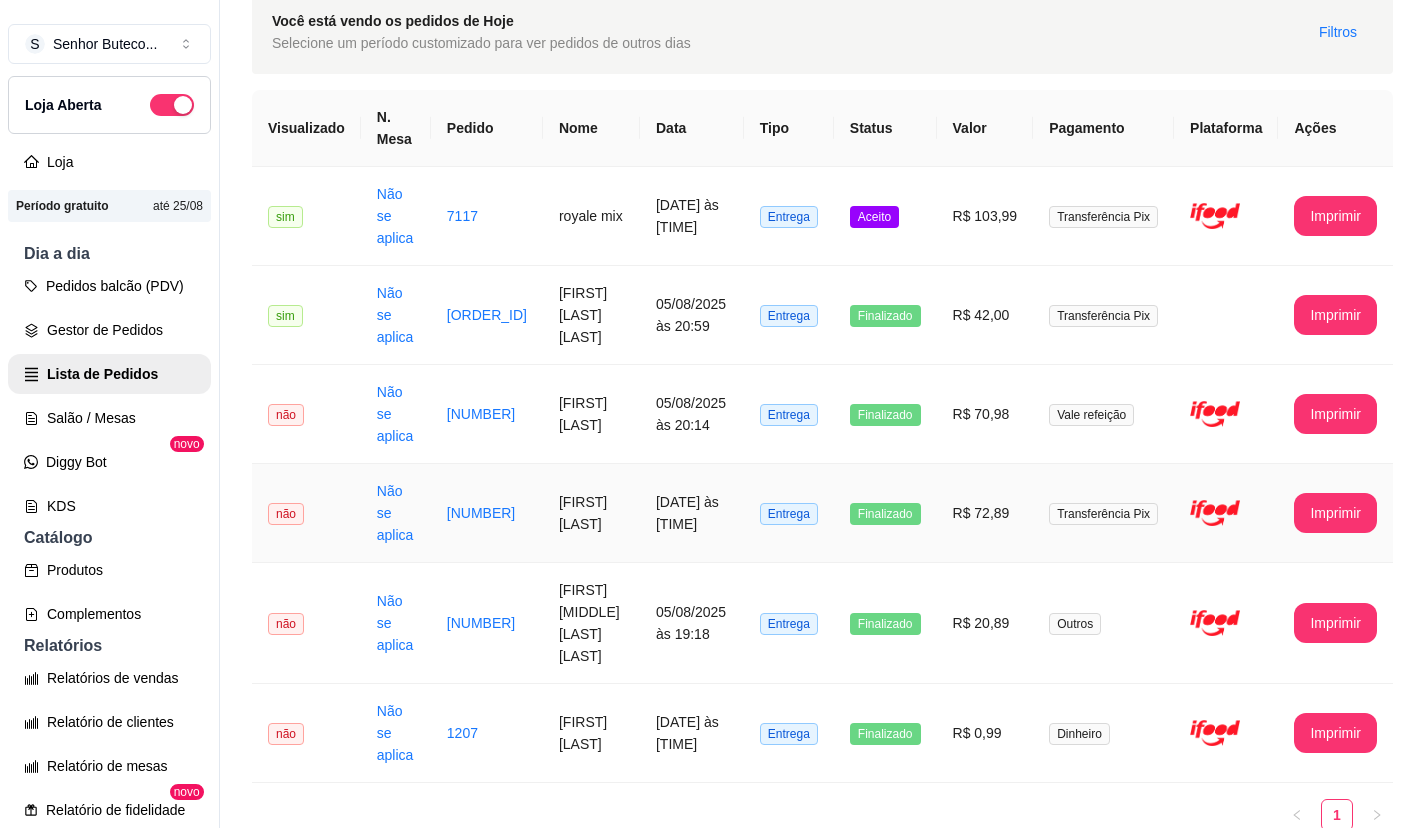scroll, scrollTop: 204, scrollLeft: 0, axis: vertical 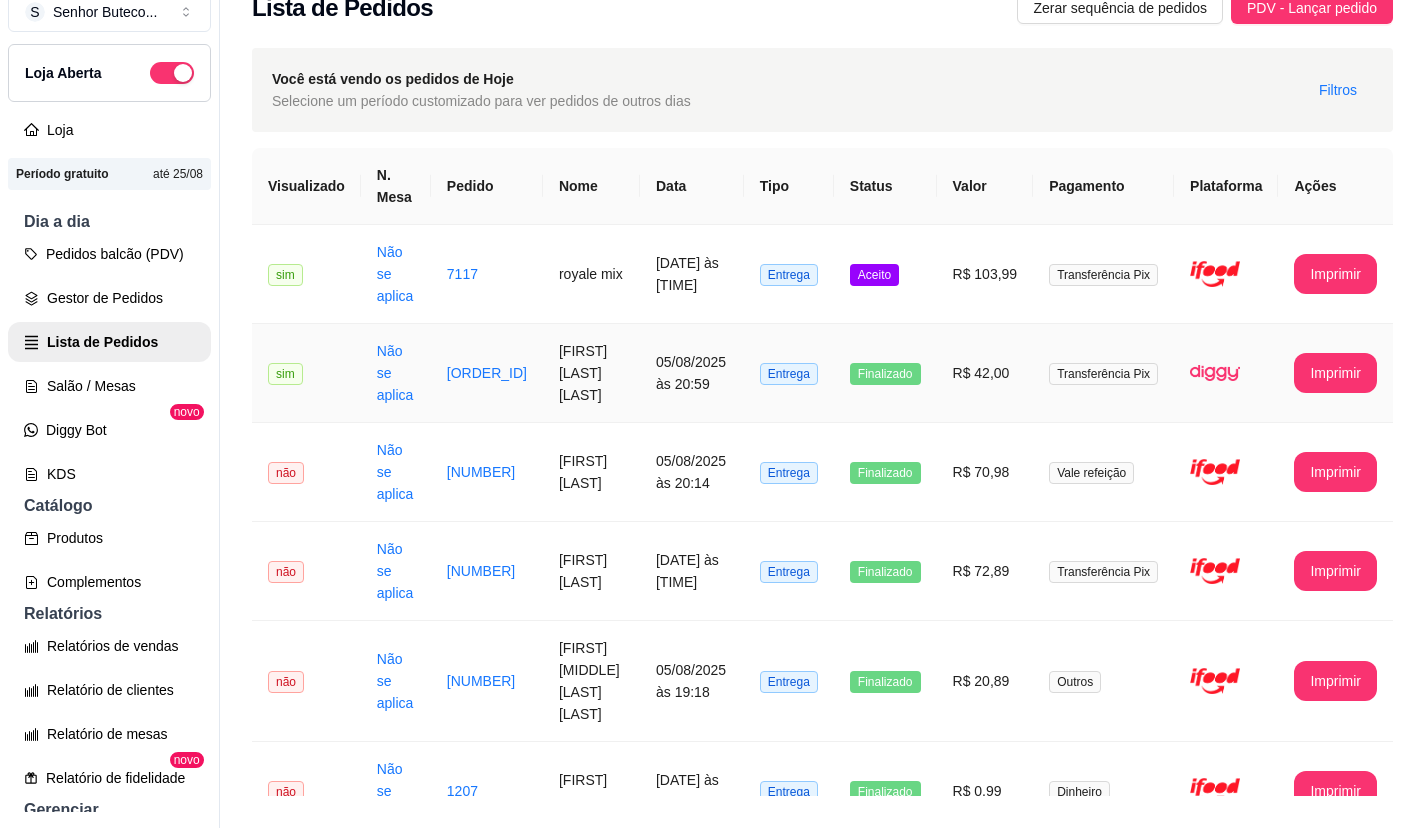 click on "[FIRST] [LAST] [LAST]" at bounding box center [591, 373] 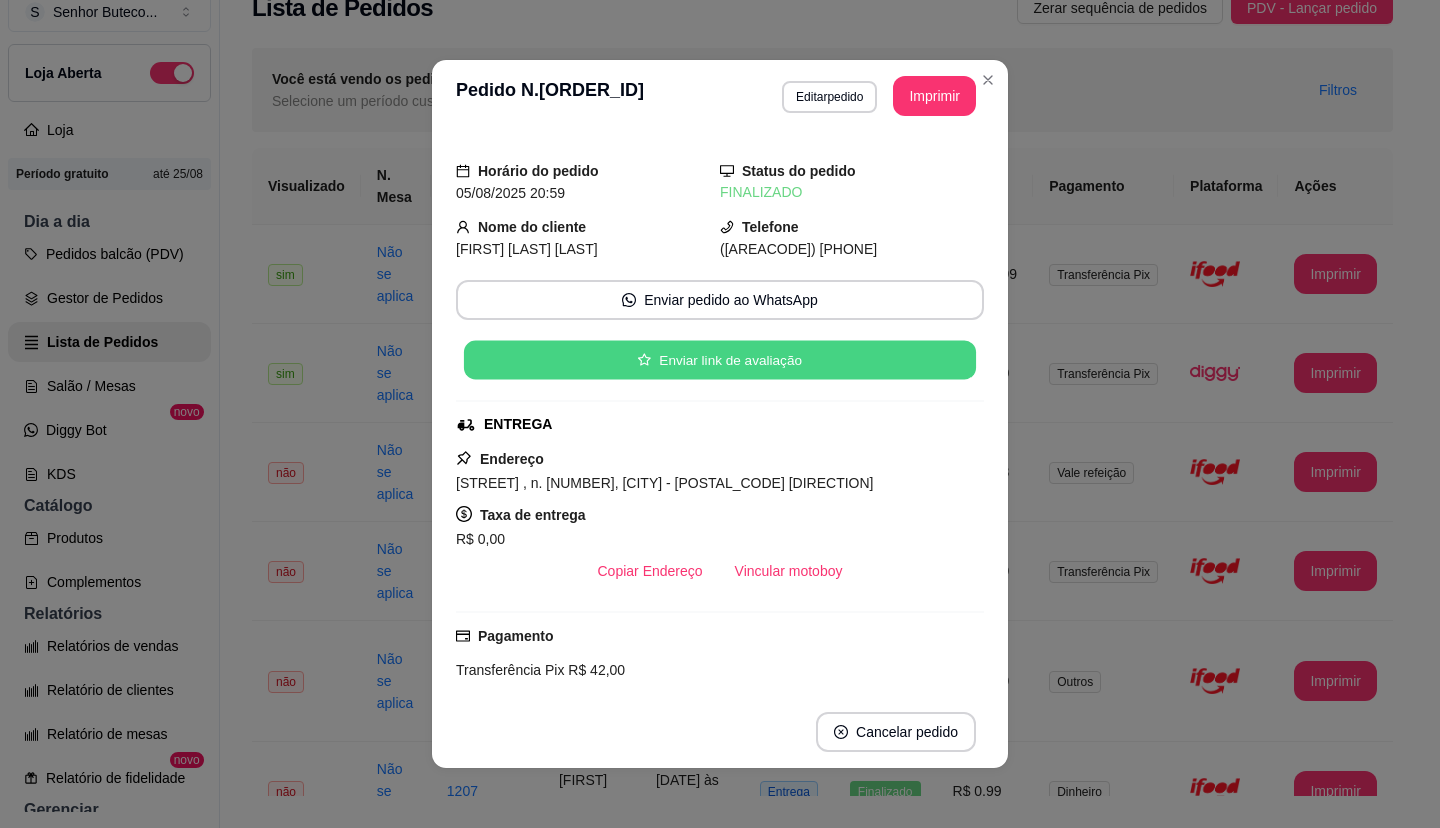 click on "Enviar link de avaliação" at bounding box center (720, 360) 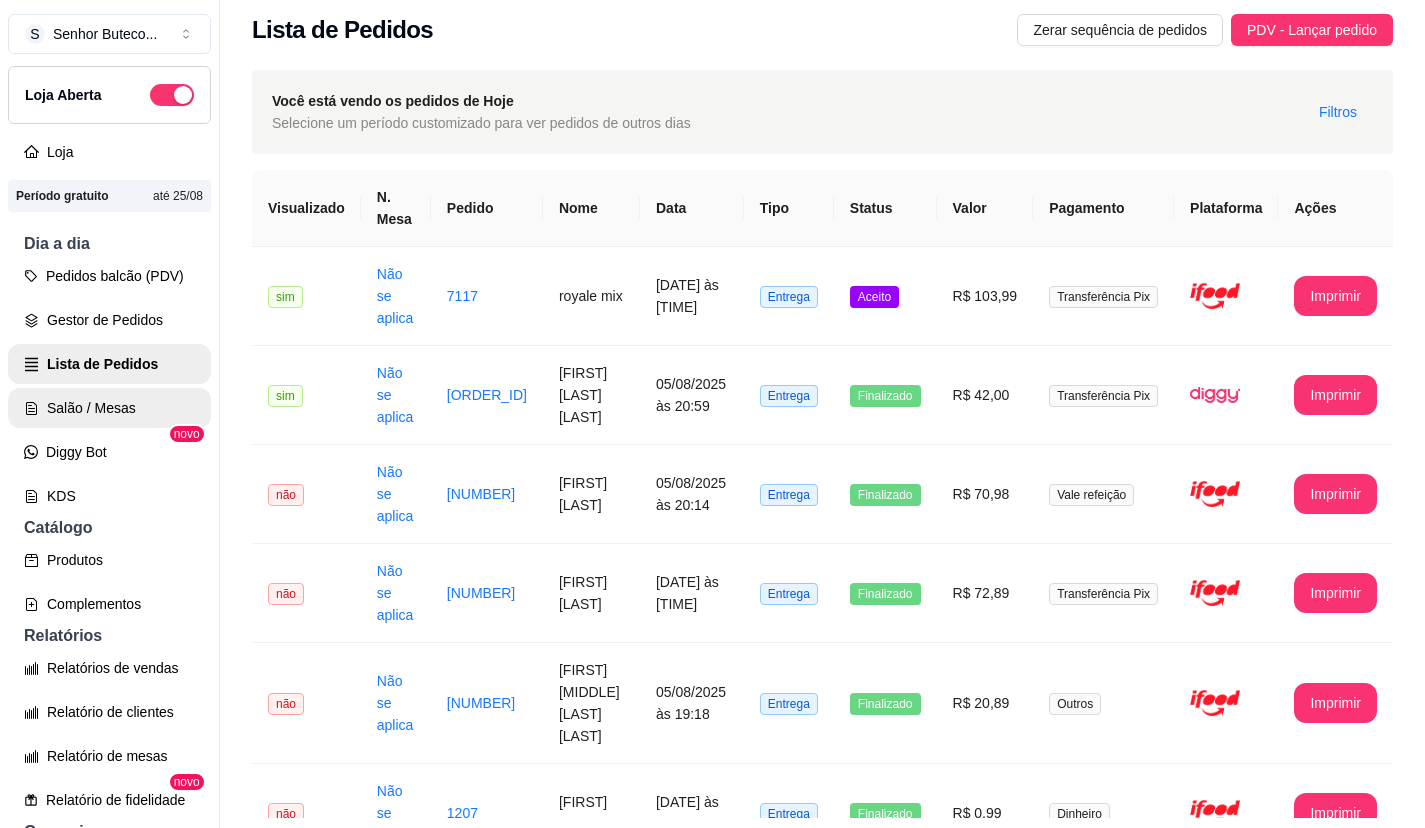 scroll, scrollTop: 0, scrollLeft: 0, axis: both 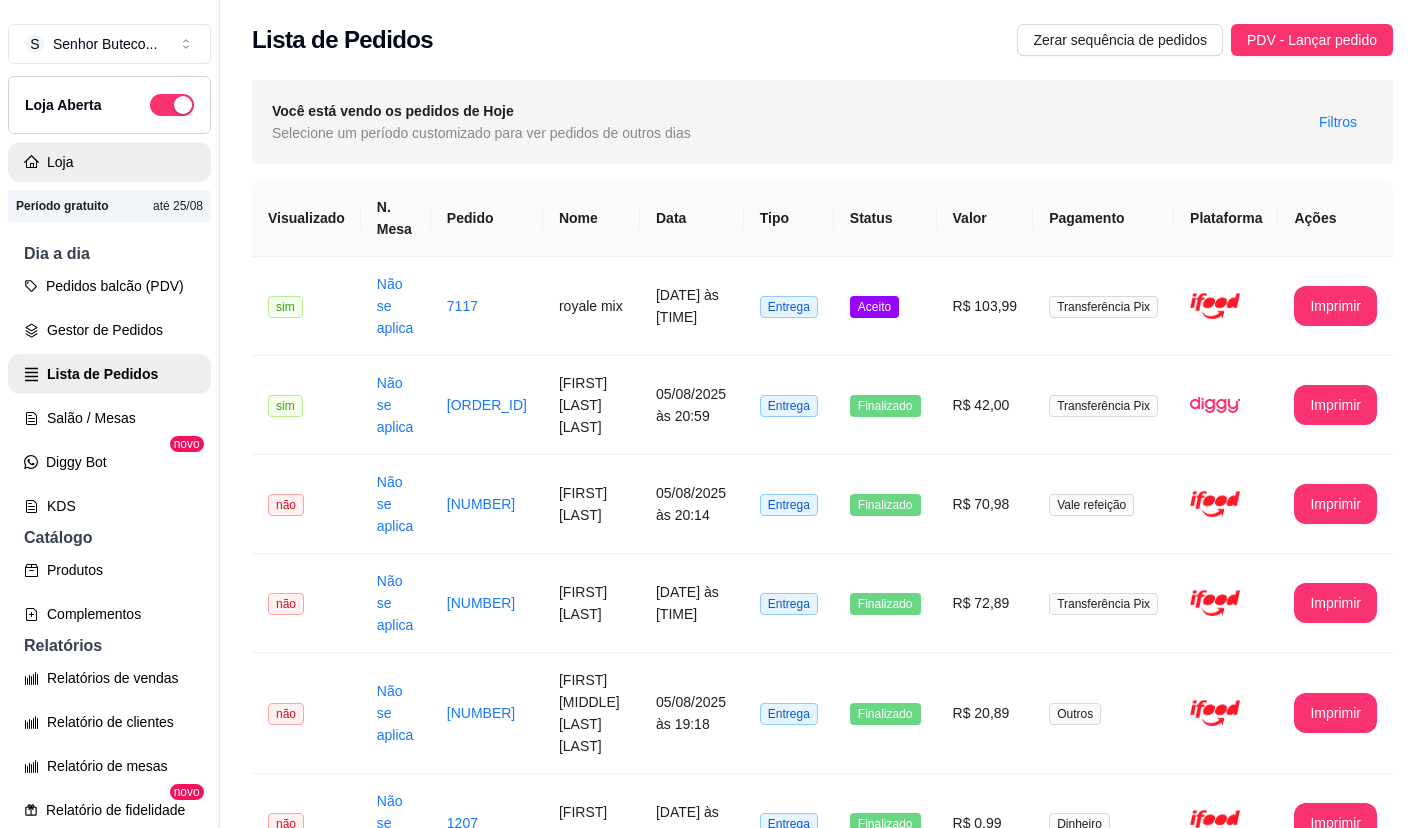 click on "S Senhor Buteco ... Loja Aberta" at bounding box center [109, 79] 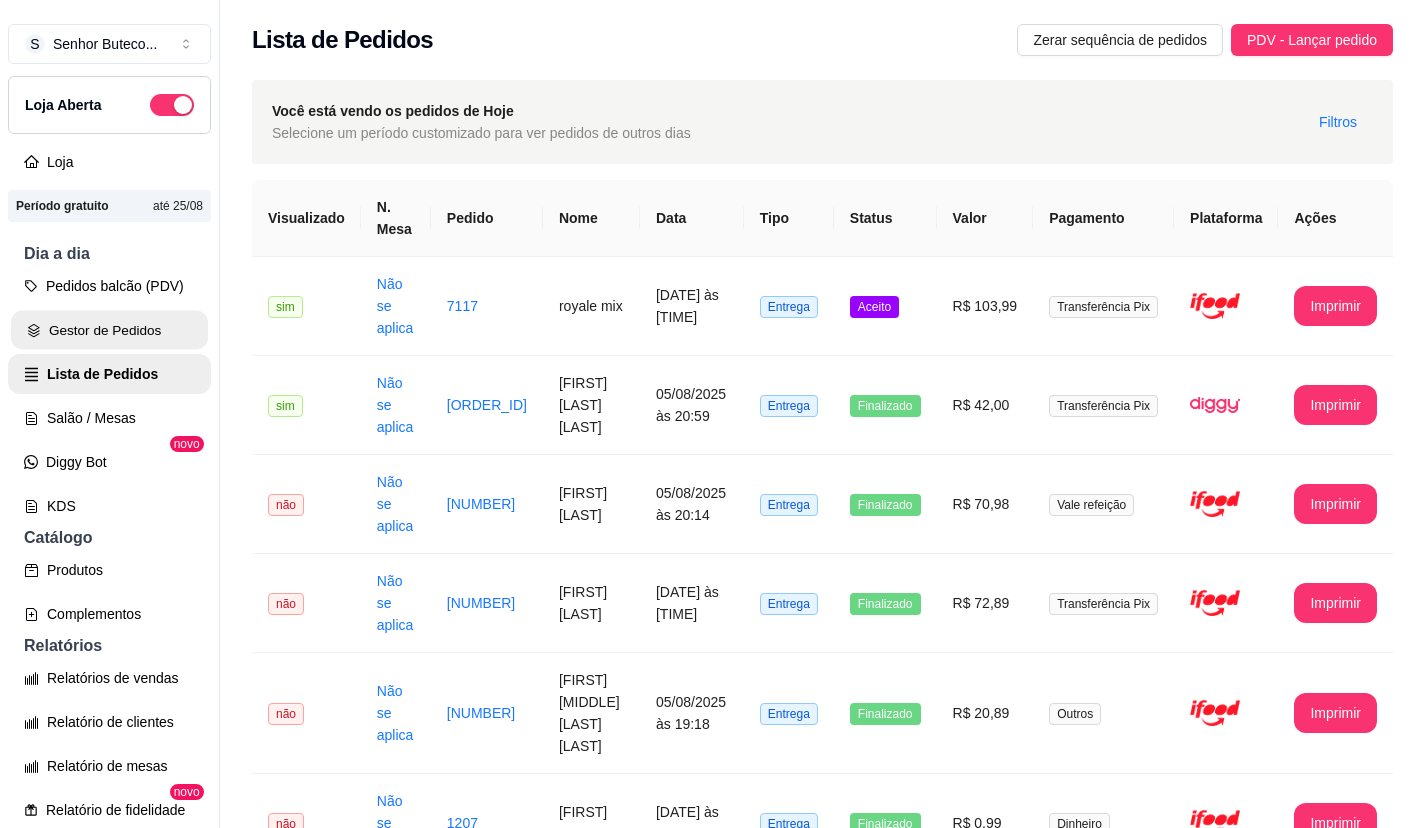 click on "Gestor de Pedidos" at bounding box center (109, 330) 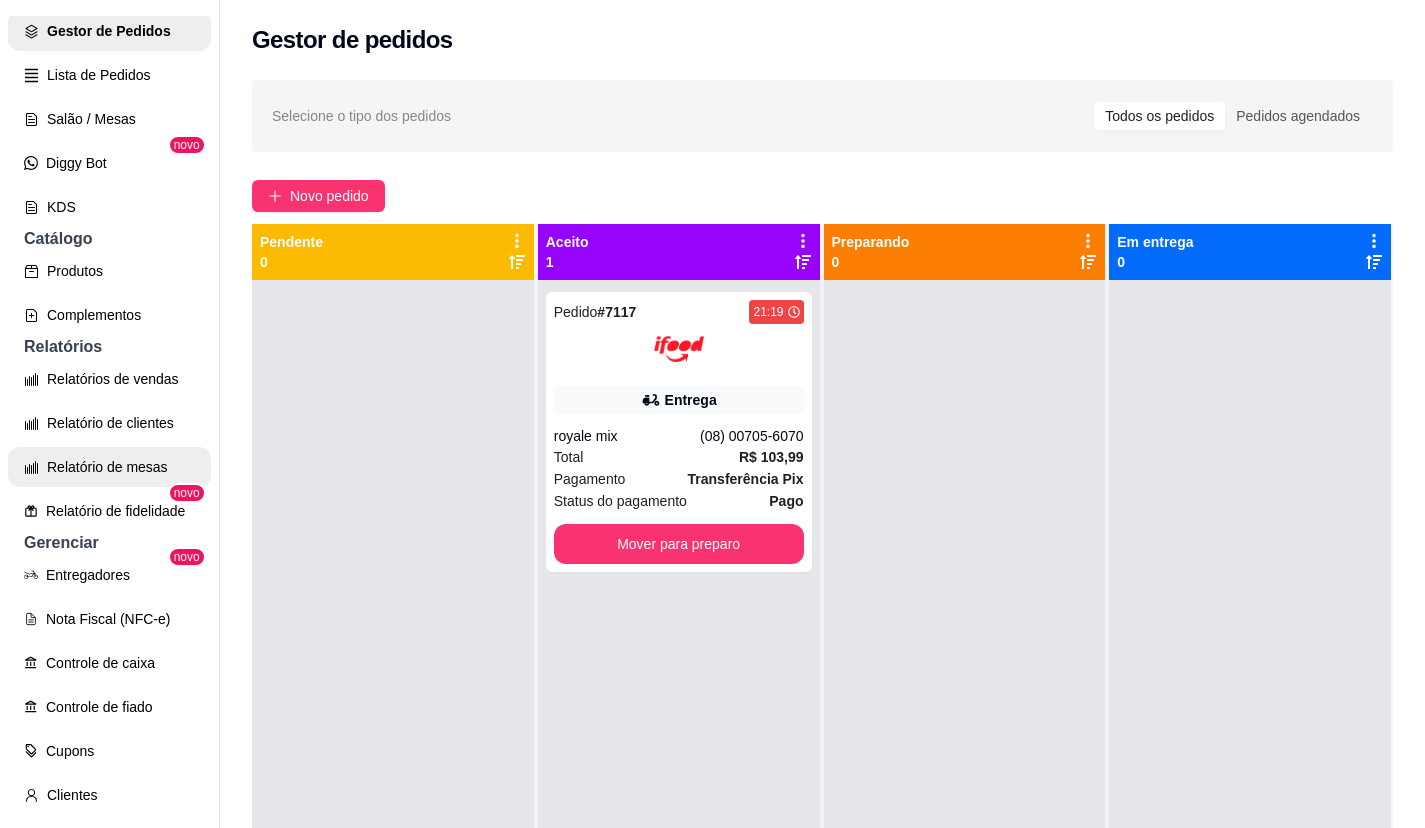 scroll, scrollTop: 300, scrollLeft: 0, axis: vertical 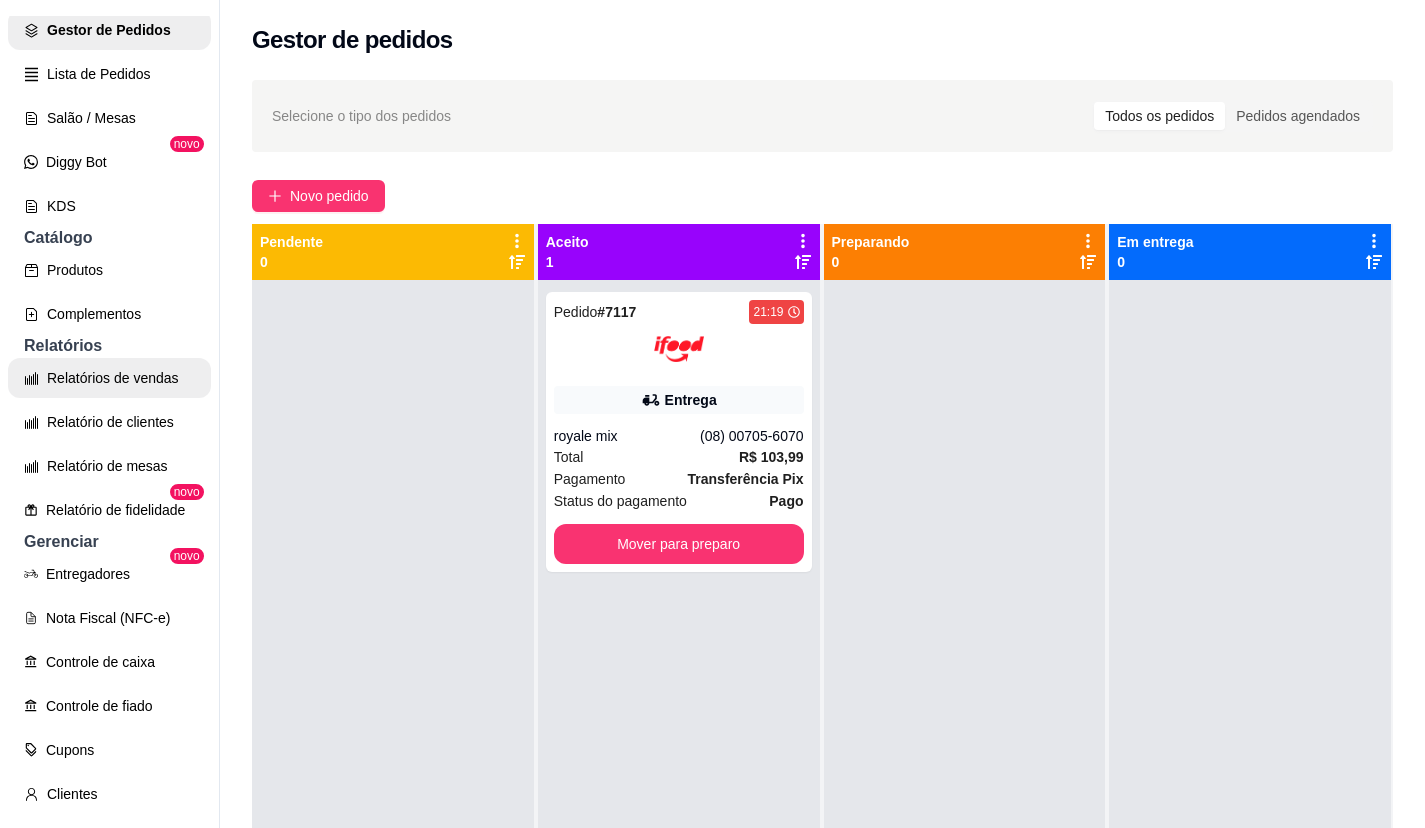 click on "Relatórios de vendas" at bounding box center [109, 378] 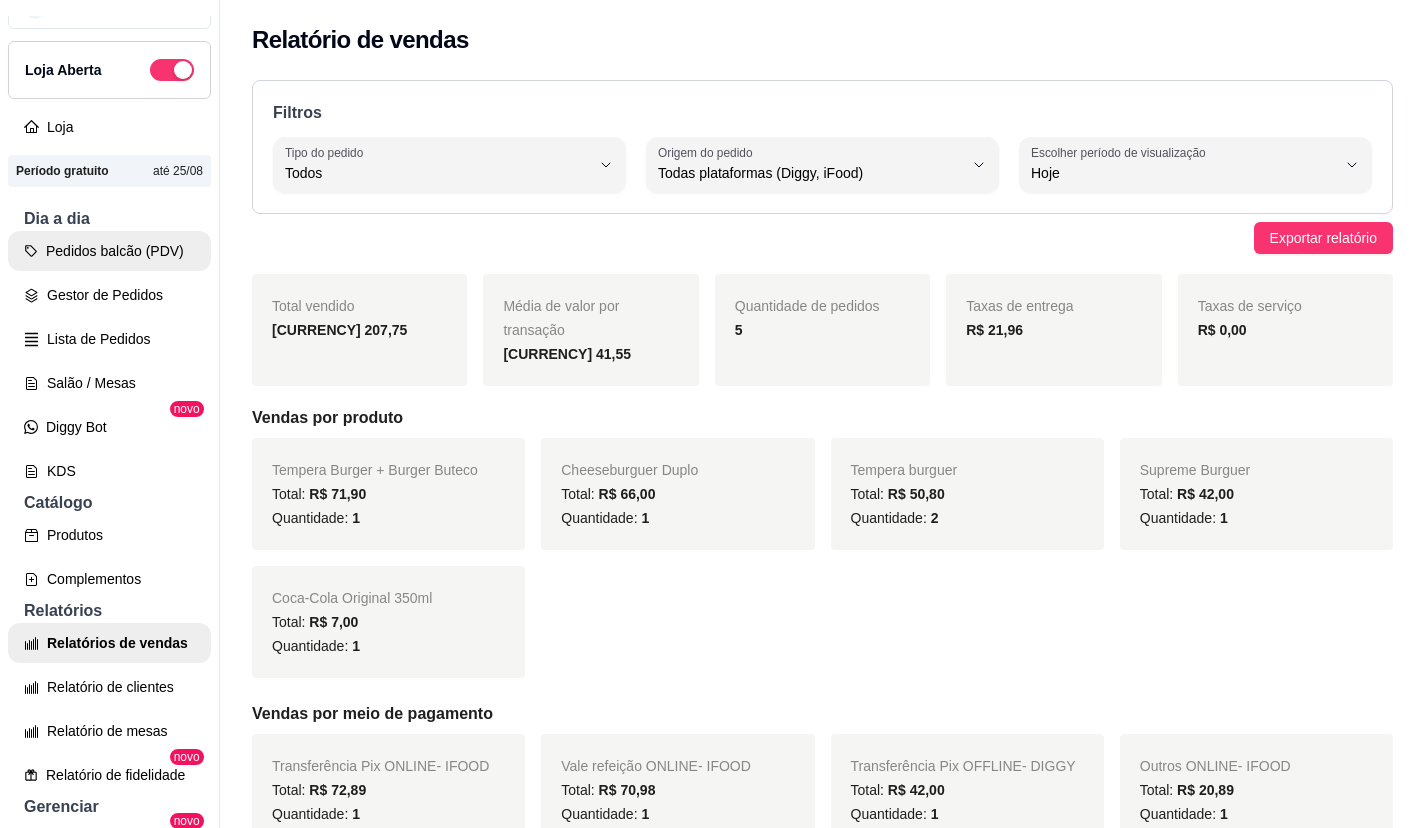 scroll, scrollTop: 0, scrollLeft: 0, axis: both 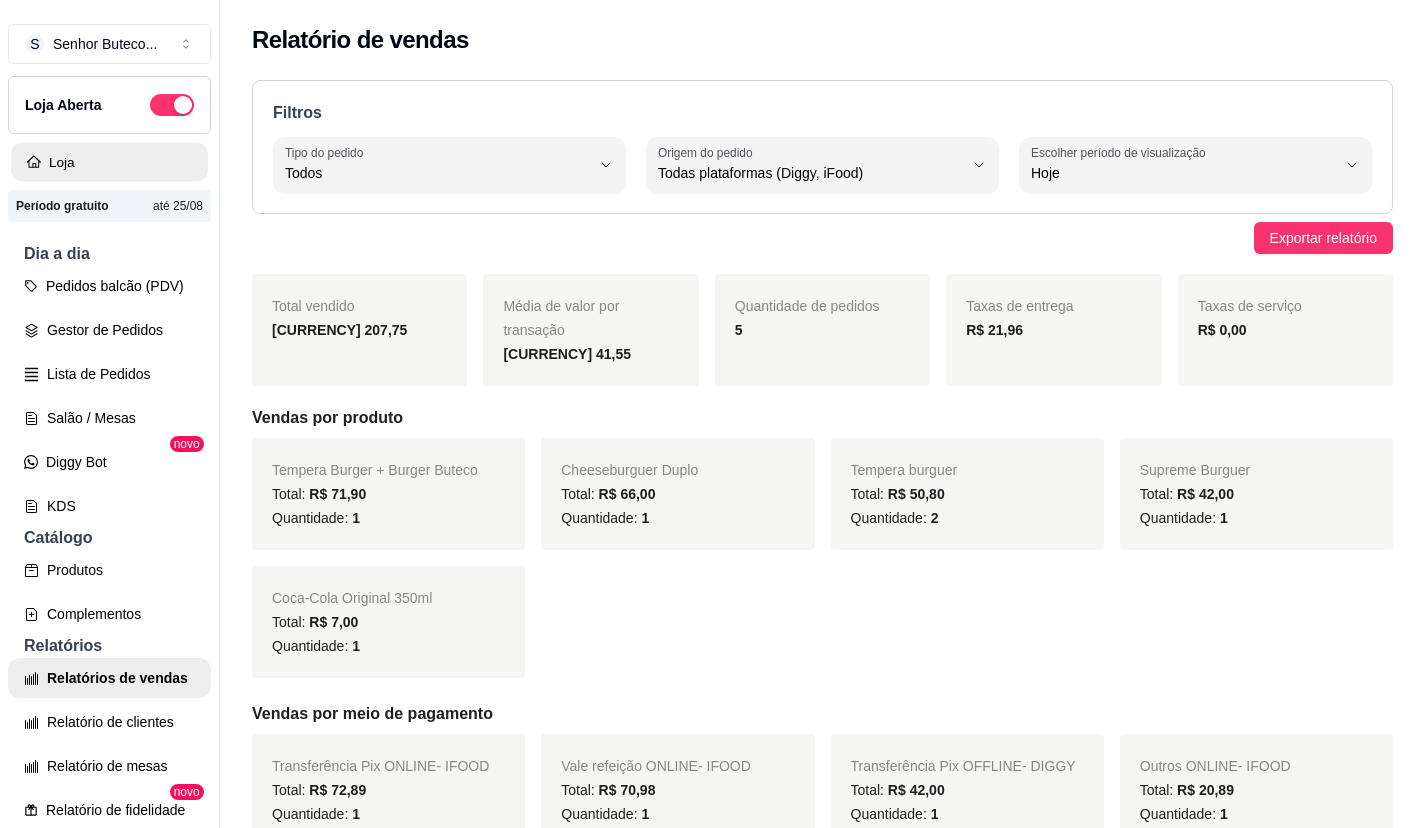 click on "Loja" at bounding box center [109, 162] 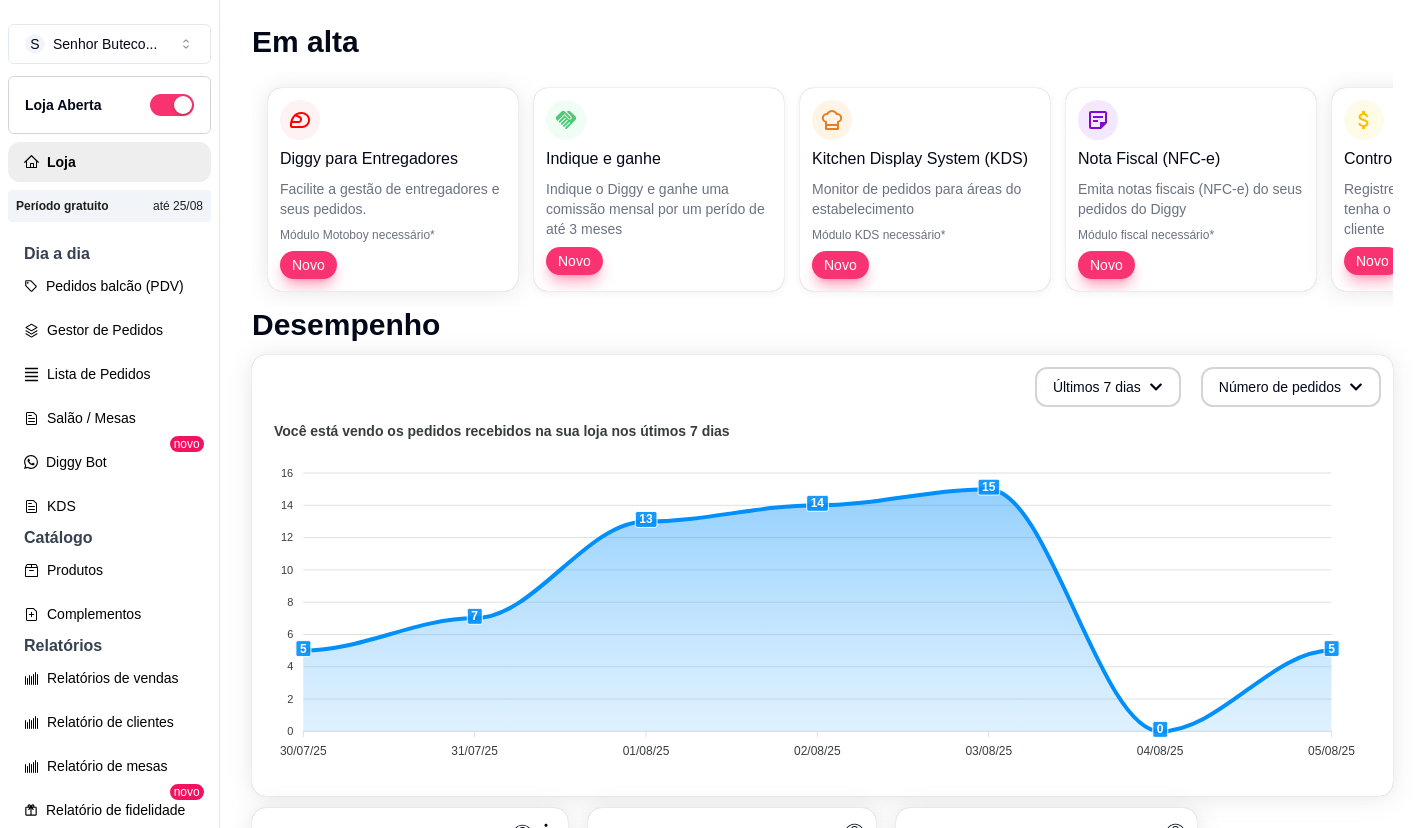 scroll, scrollTop: 400, scrollLeft: 0, axis: vertical 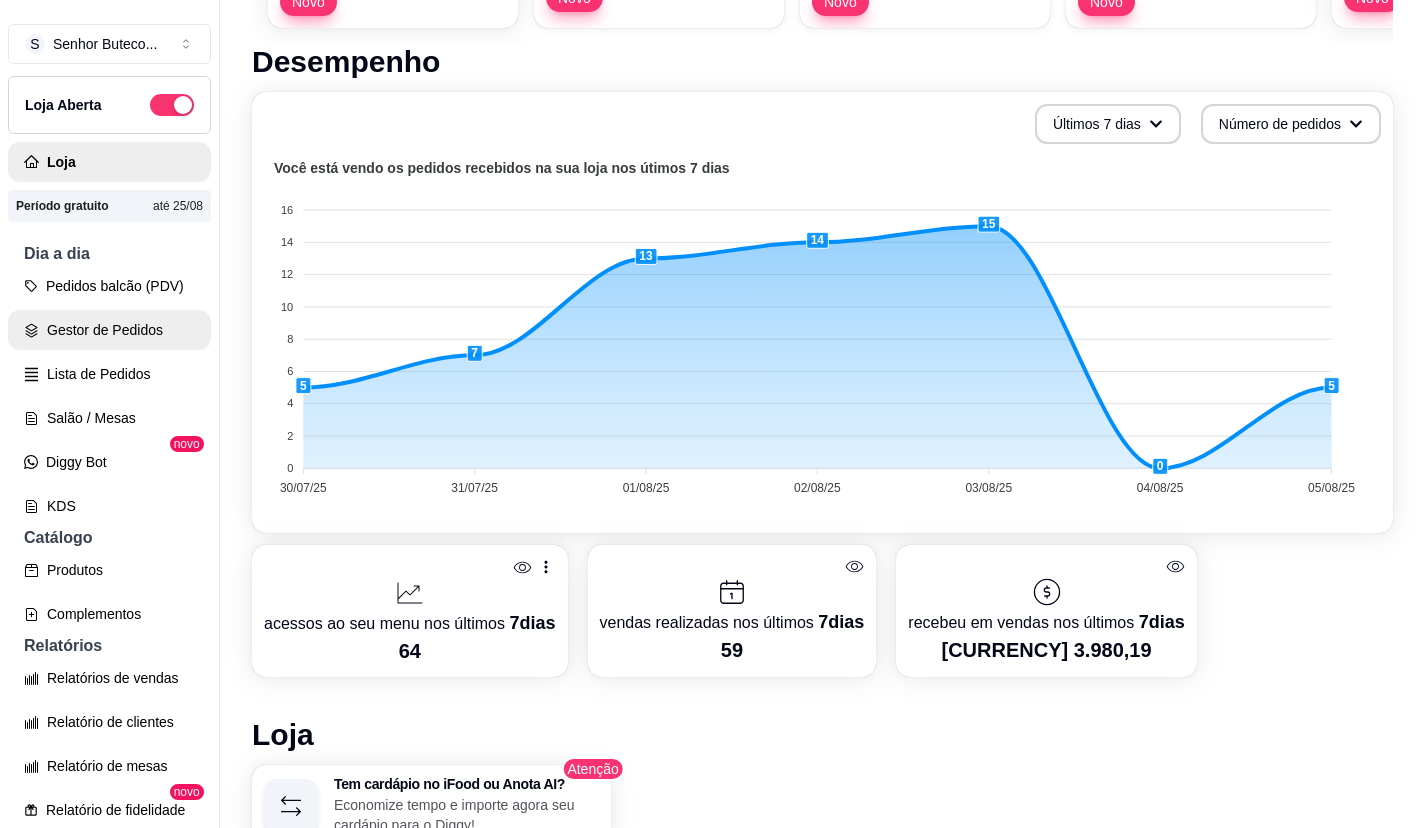 click on "Gestor de Pedidos" at bounding box center [109, 330] 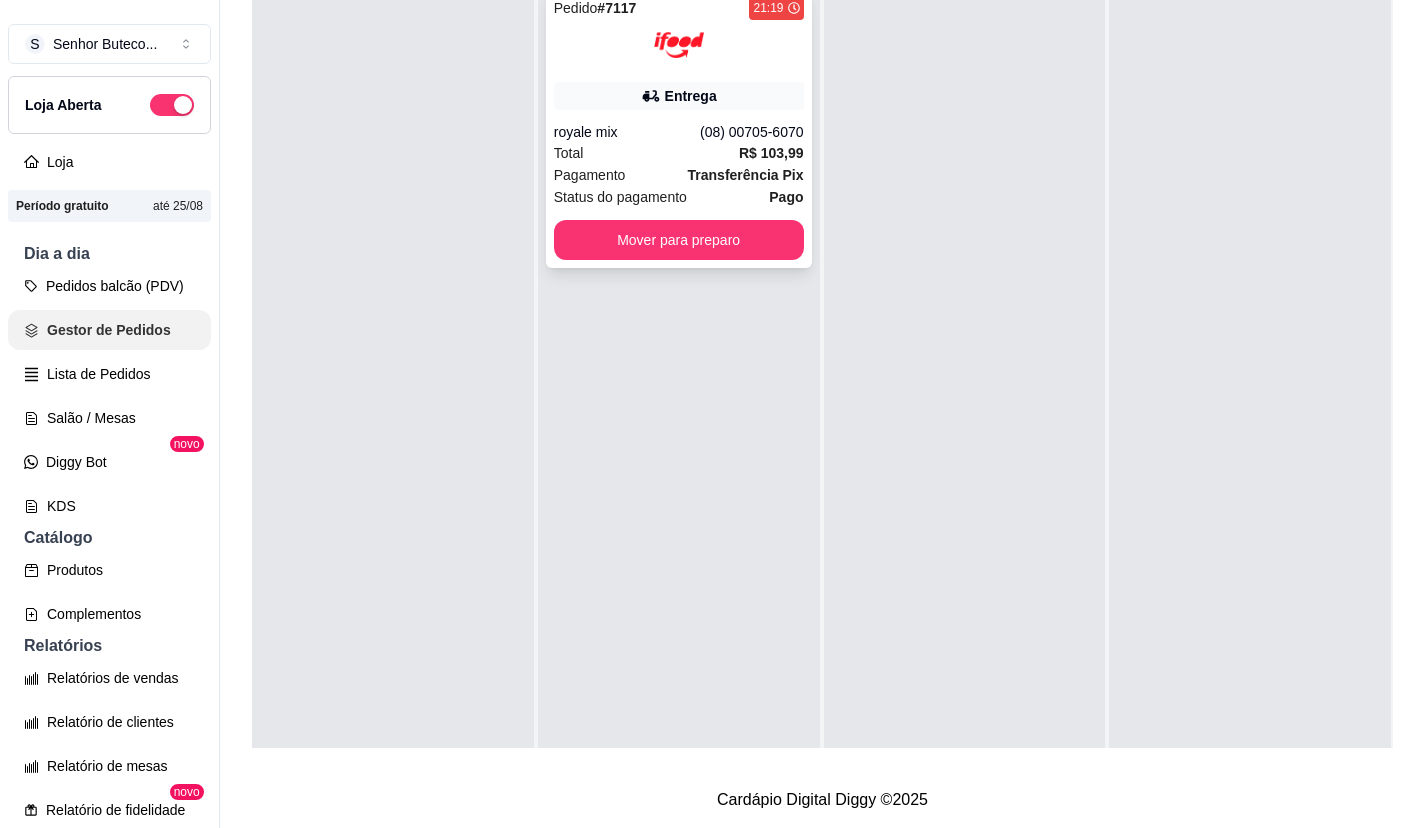 scroll, scrollTop: 0, scrollLeft: 0, axis: both 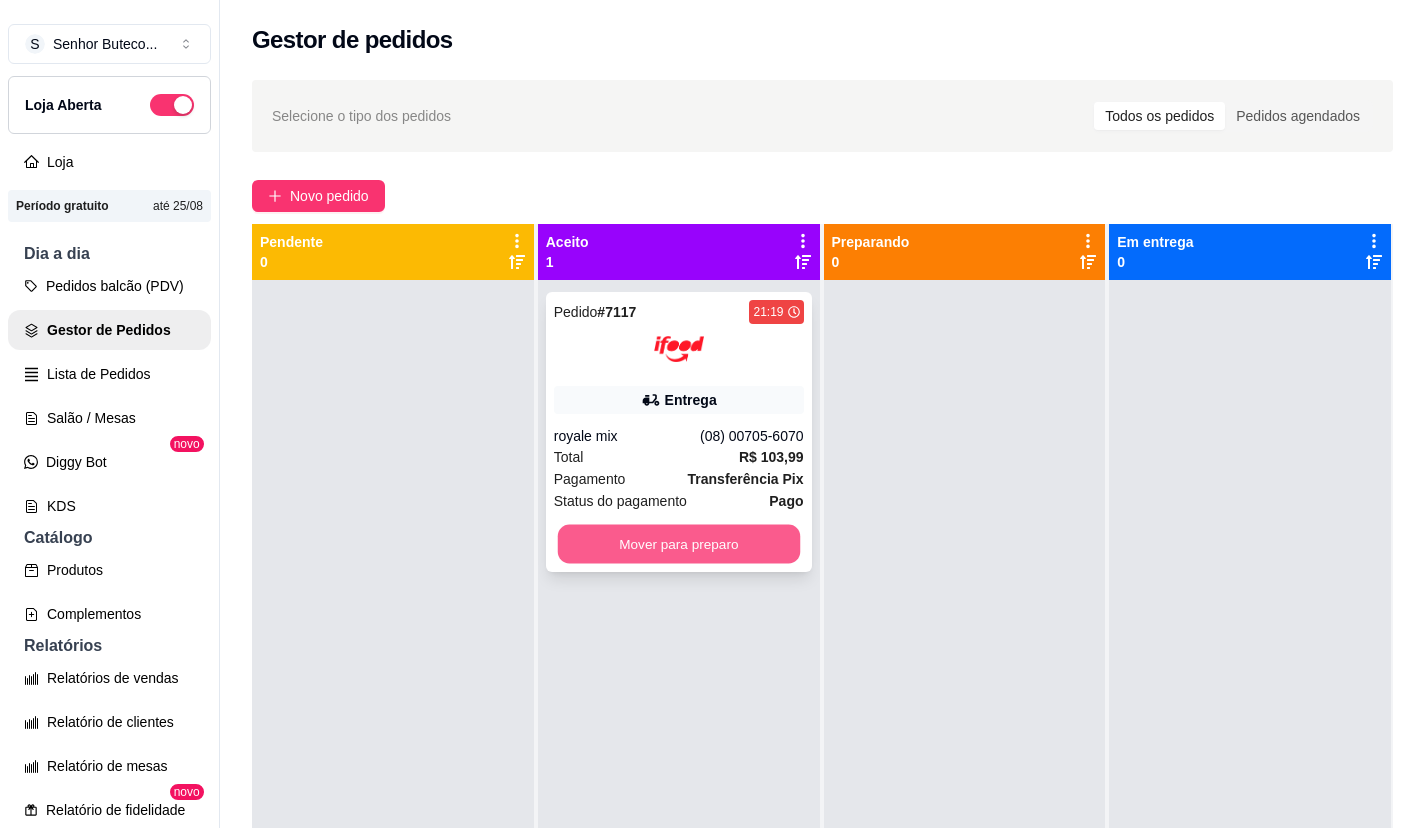 click on "Mover para preparo" at bounding box center (678, 544) 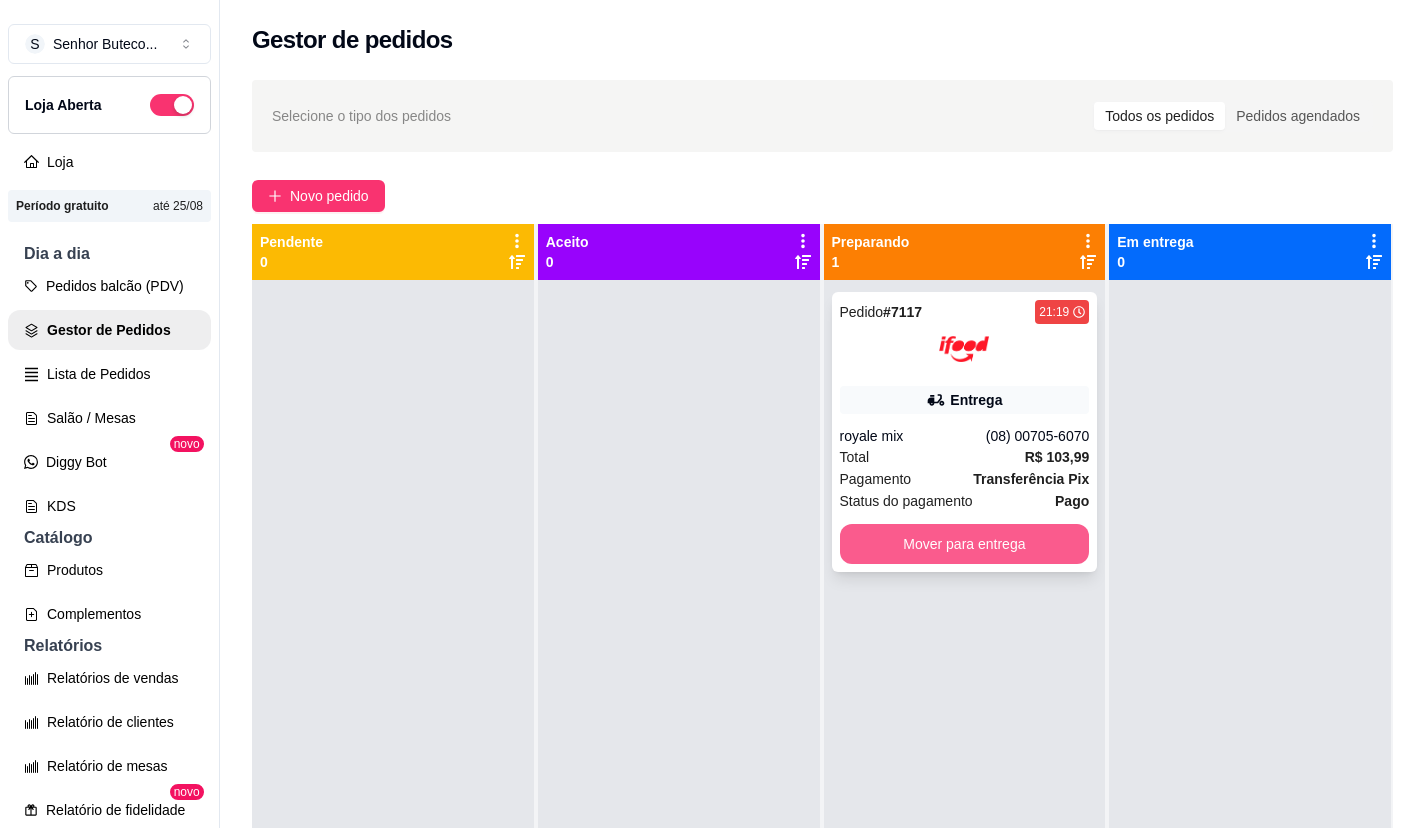 click on "Mover para entrega" at bounding box center [965, 544] 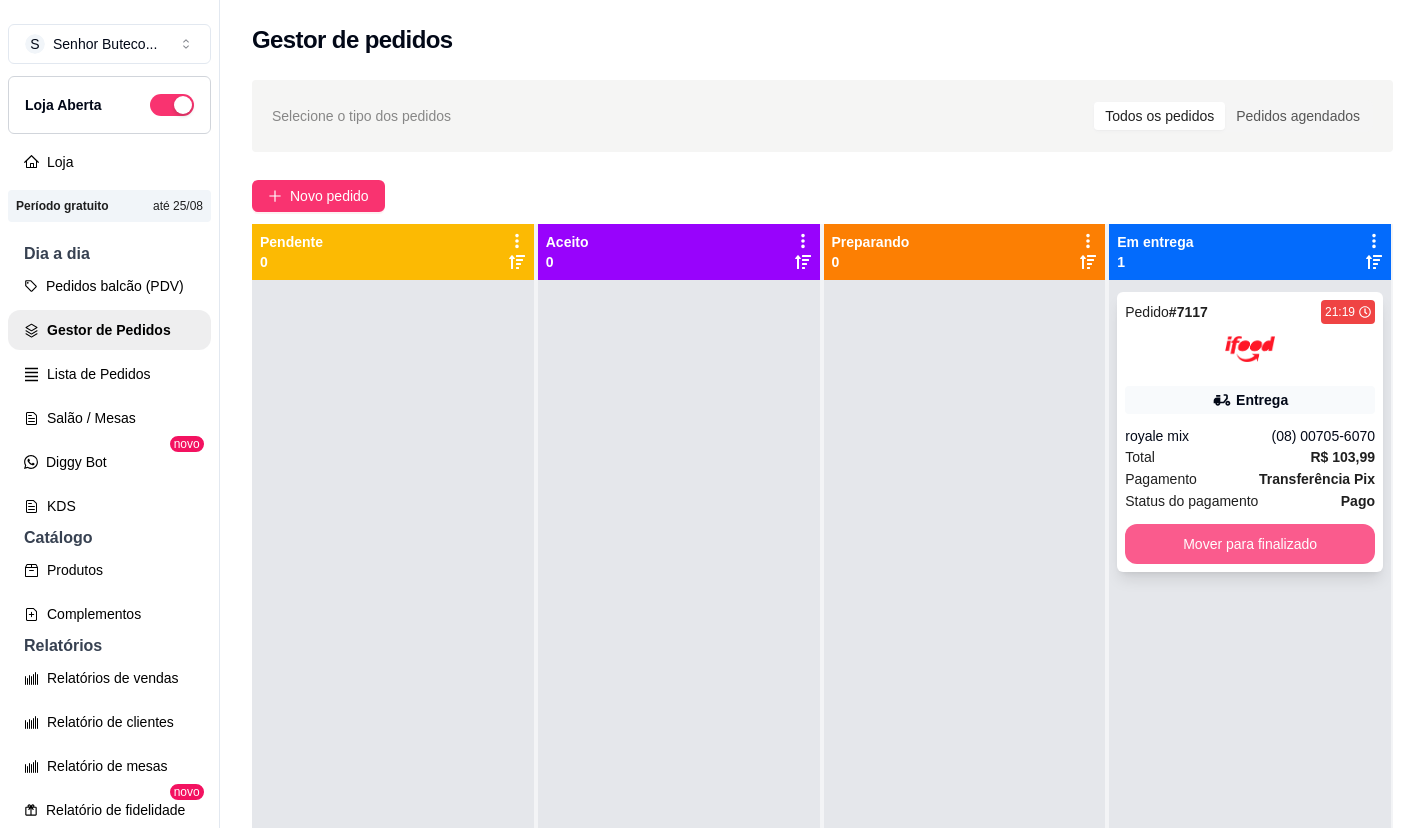 click on "Mover para finalizado" at bounding box center (1250, 544) 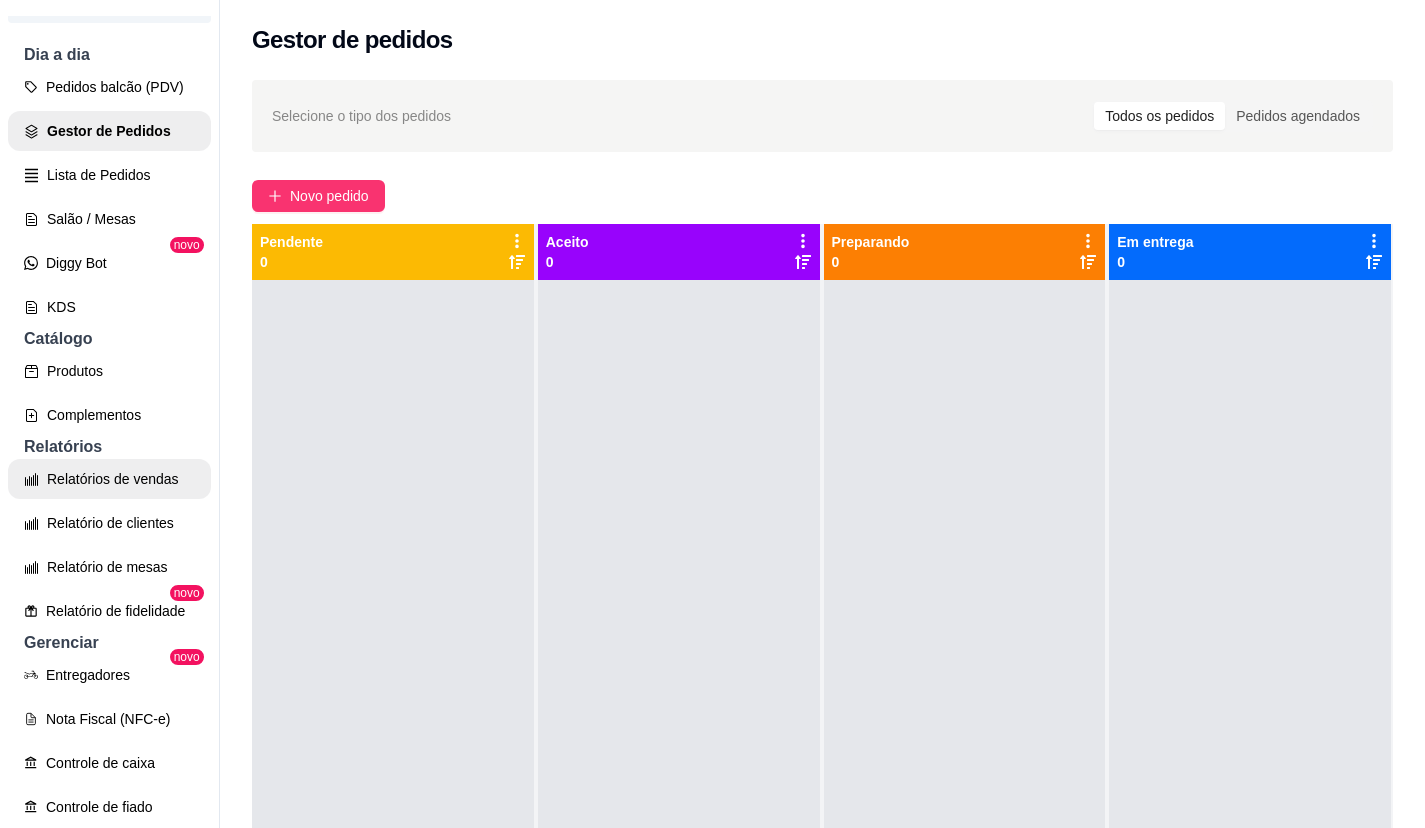 scroll, scrollTop: 200, scrollLeft: 0, axis: vertical 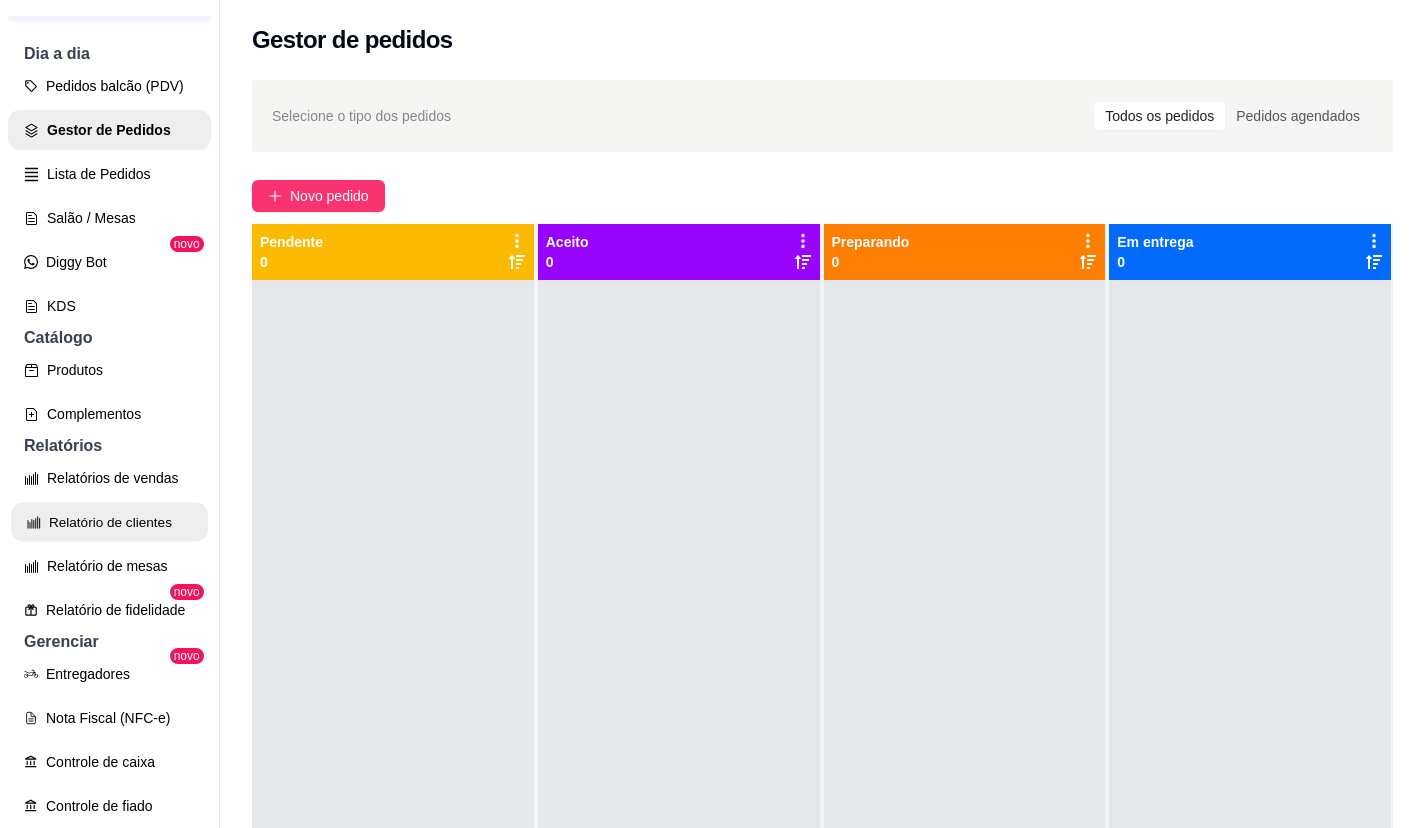 click on "Relatório de clientes" at bounding box center (109, 522) 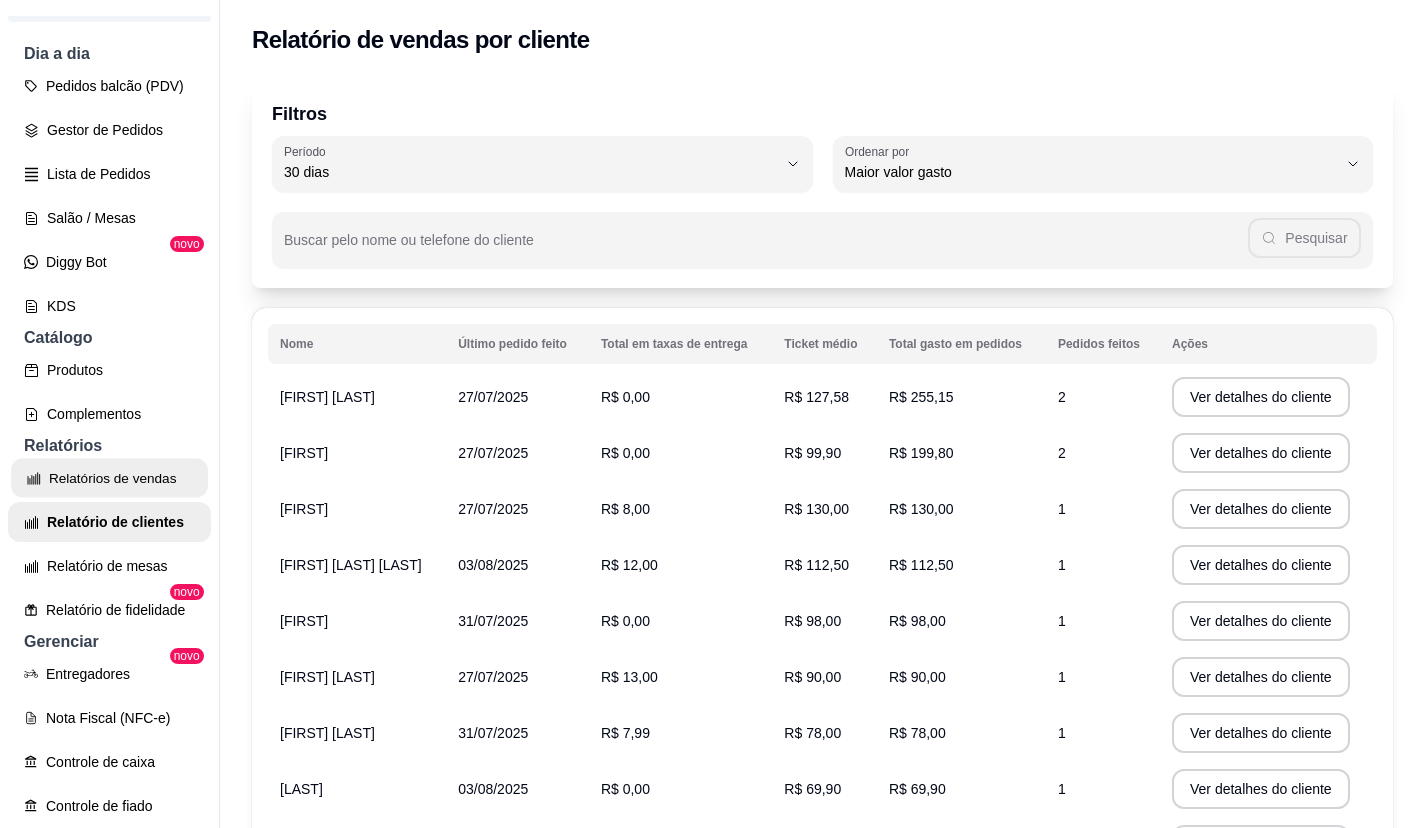 click on "Relatórios de vendas" at bounding box center [109, 478] 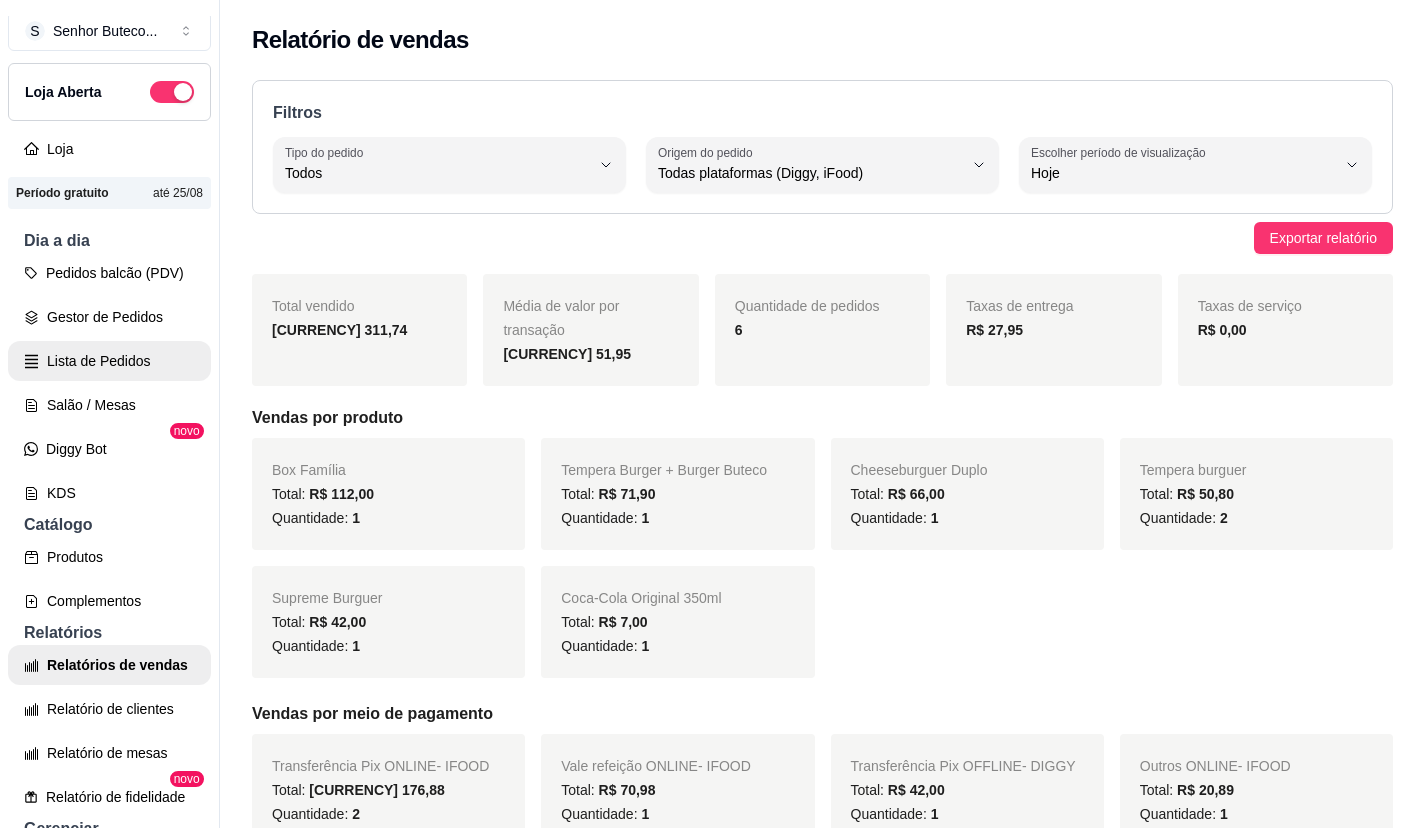scroll, scrollTop: 0, scrollLeft: 0, axis: both 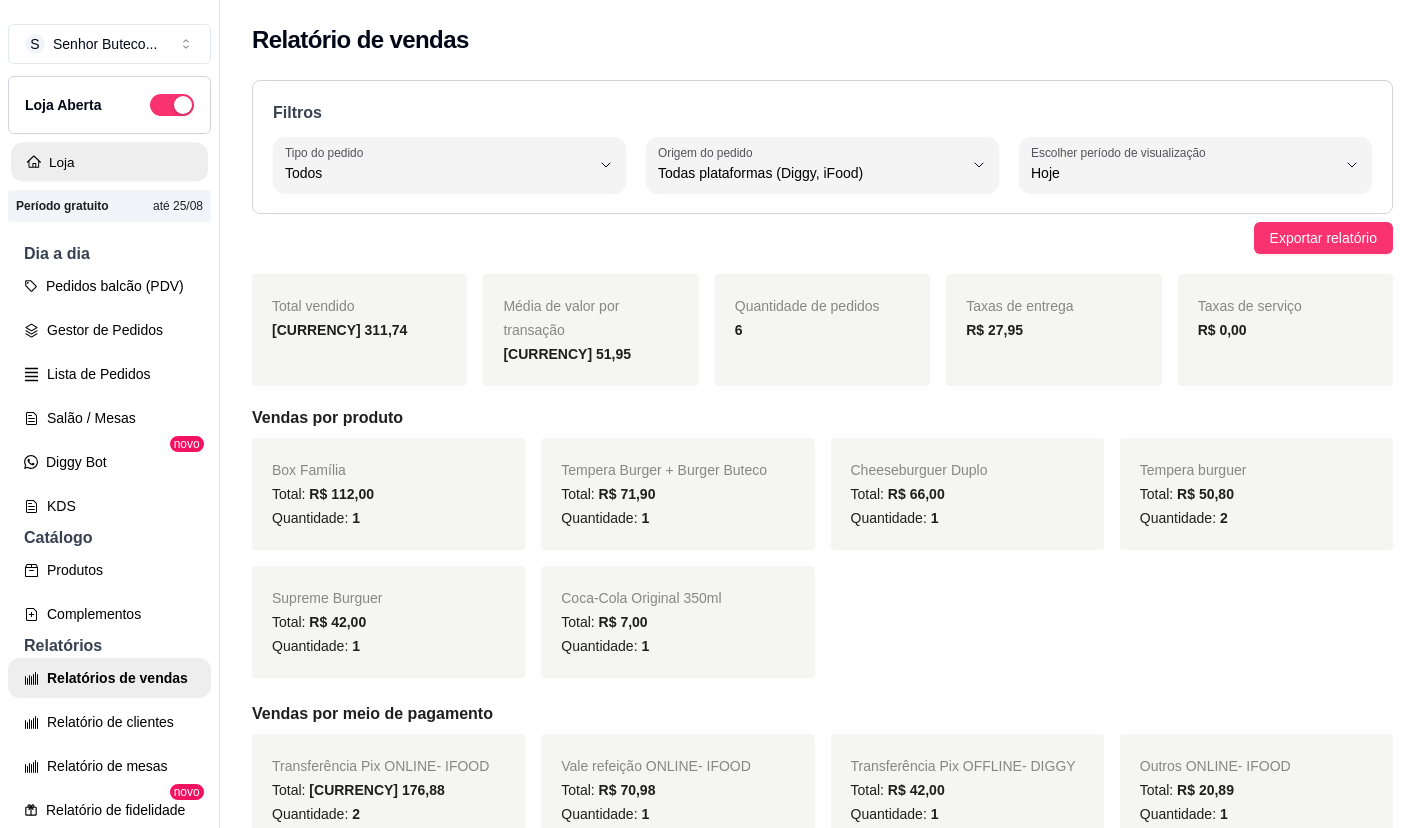 click on "Loja" at bounding box center [109, 162] 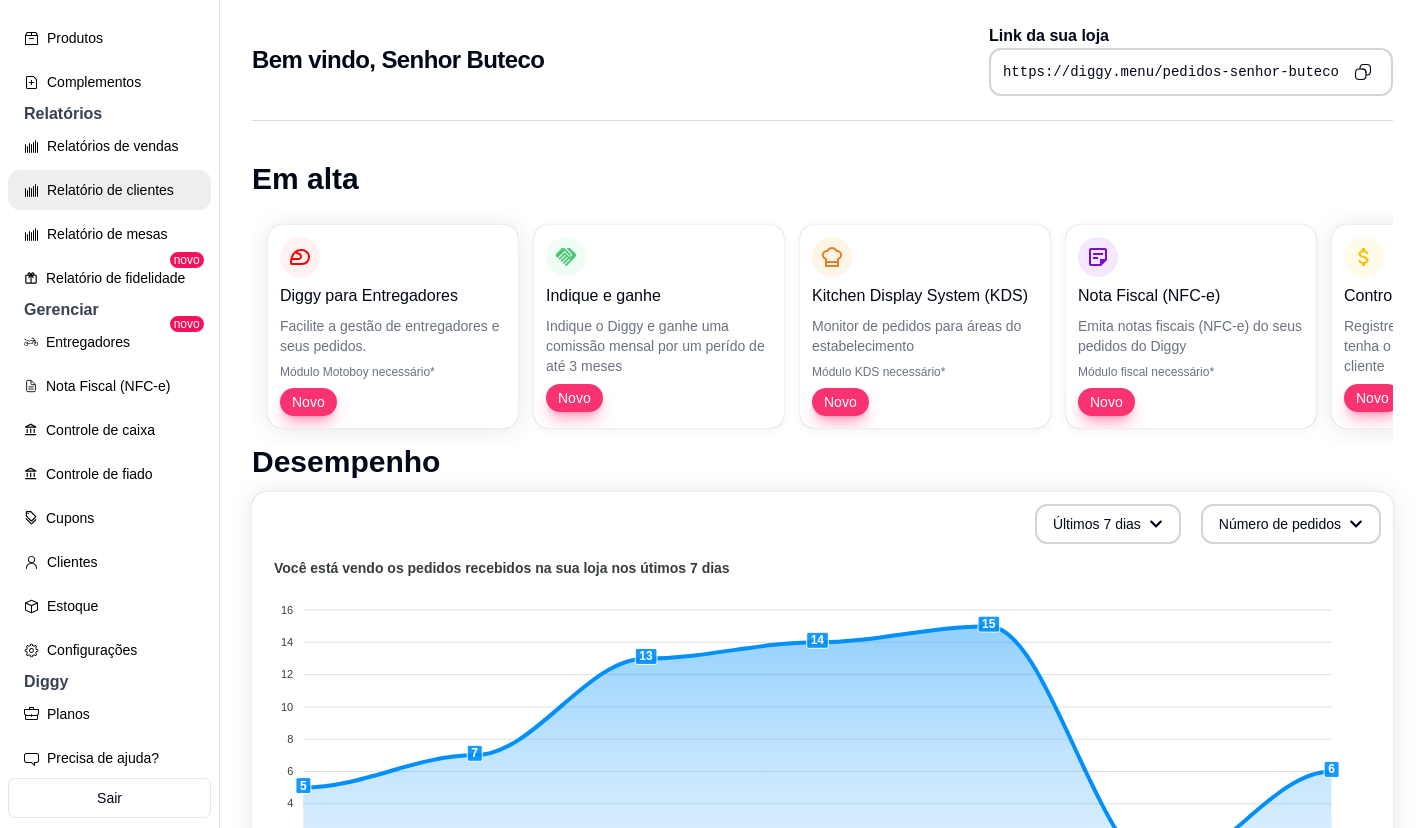 scroll, scrollTop: 586, scrollLeft: 0, axis: vertical 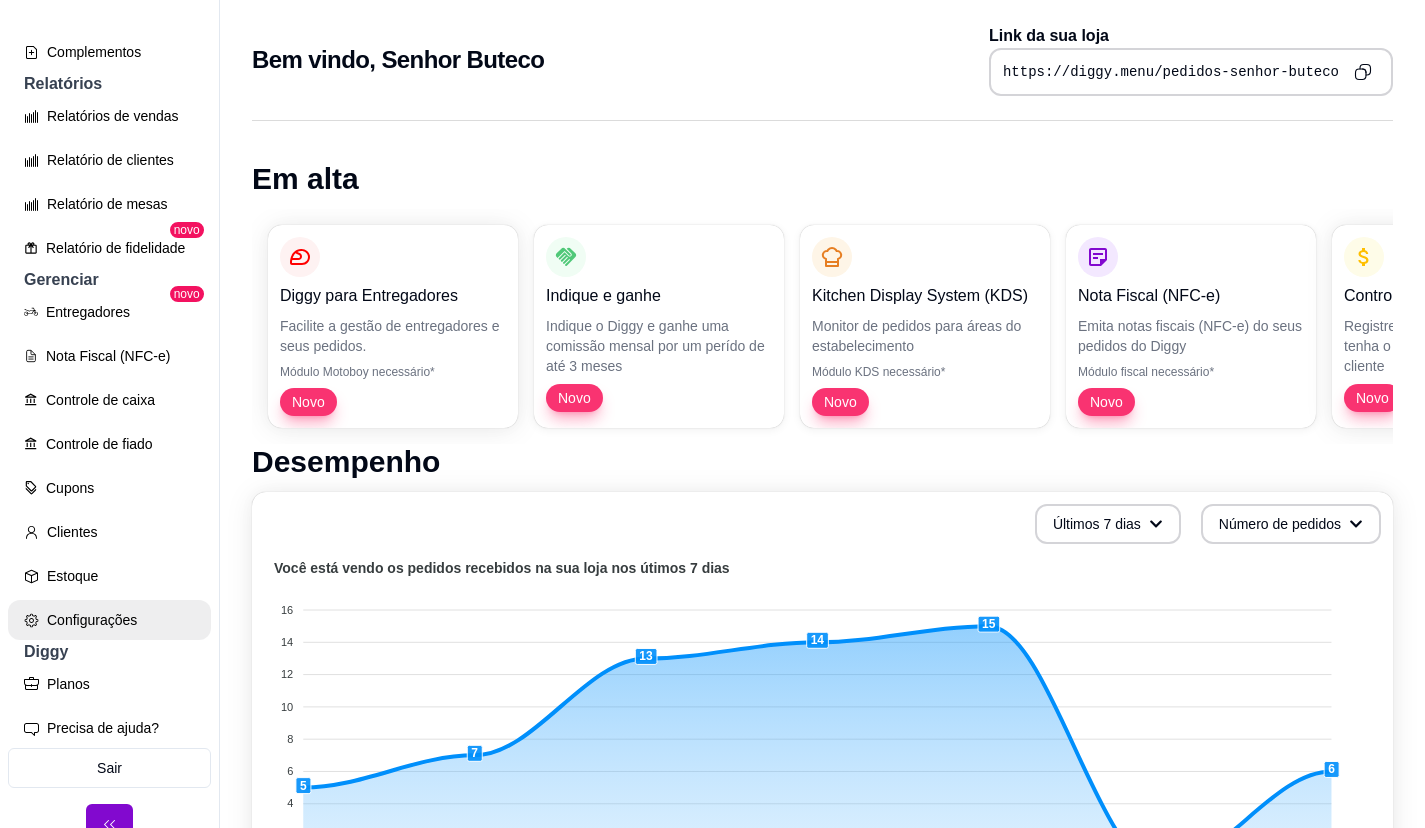 click on "Configurações" at bounding box center [109, 620] 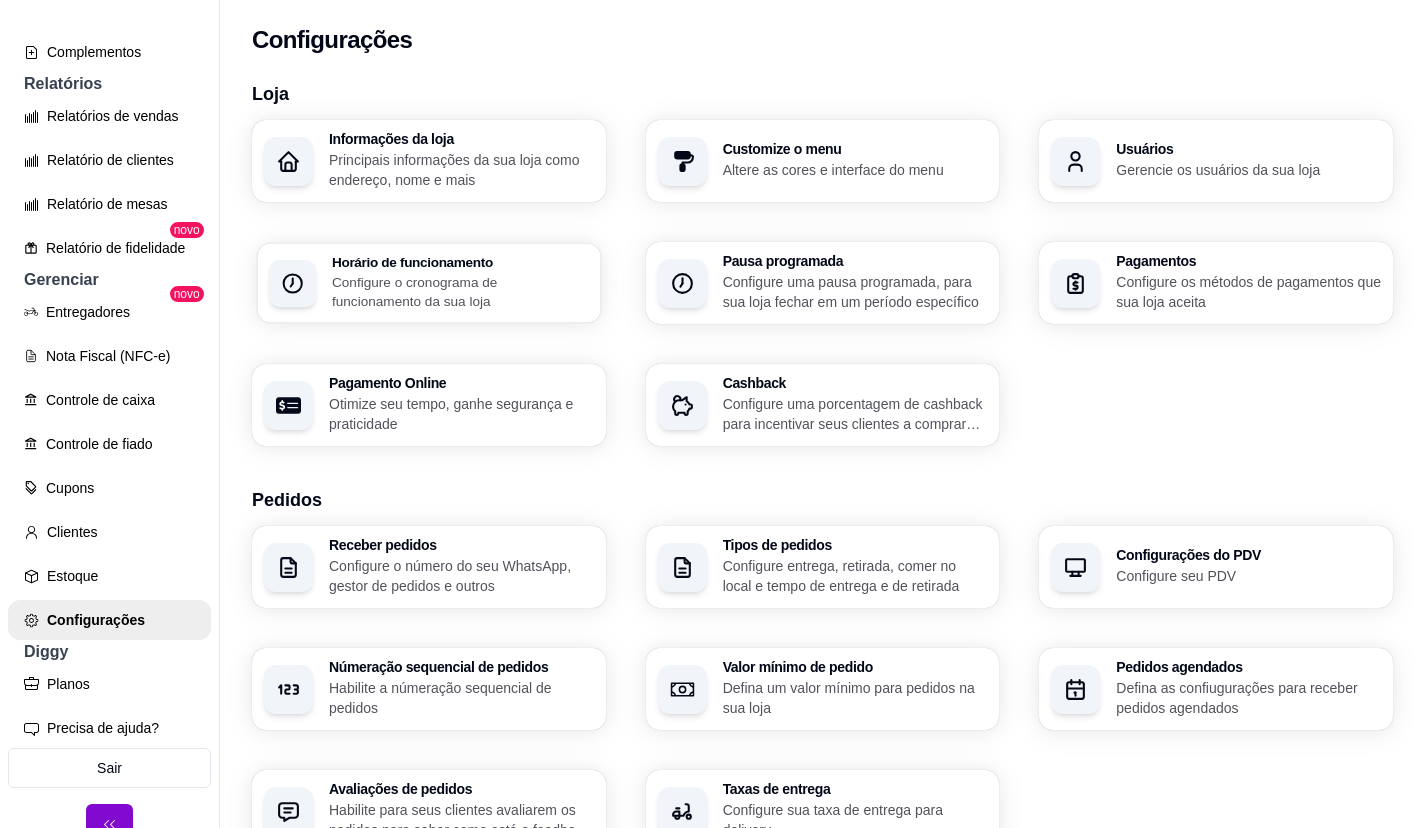 click on "Configure o cronograma de funcionamento da sua loja" at bounding box center [460, 291] 